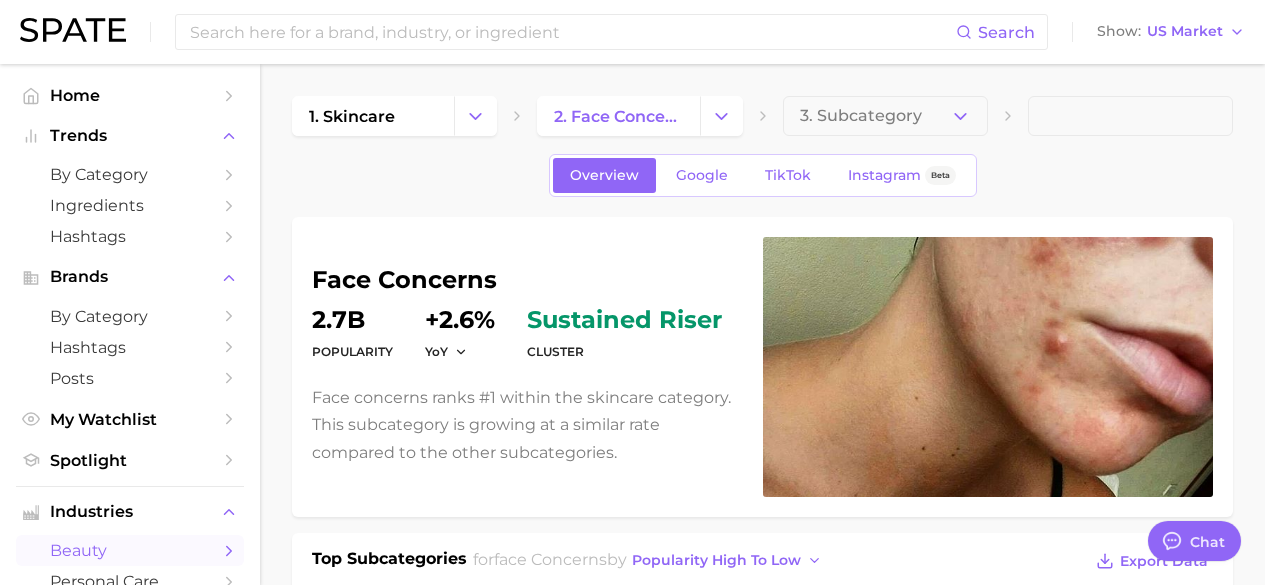 scroll, scrollTop: 1039, scrollLeft: 0, axis: vertical 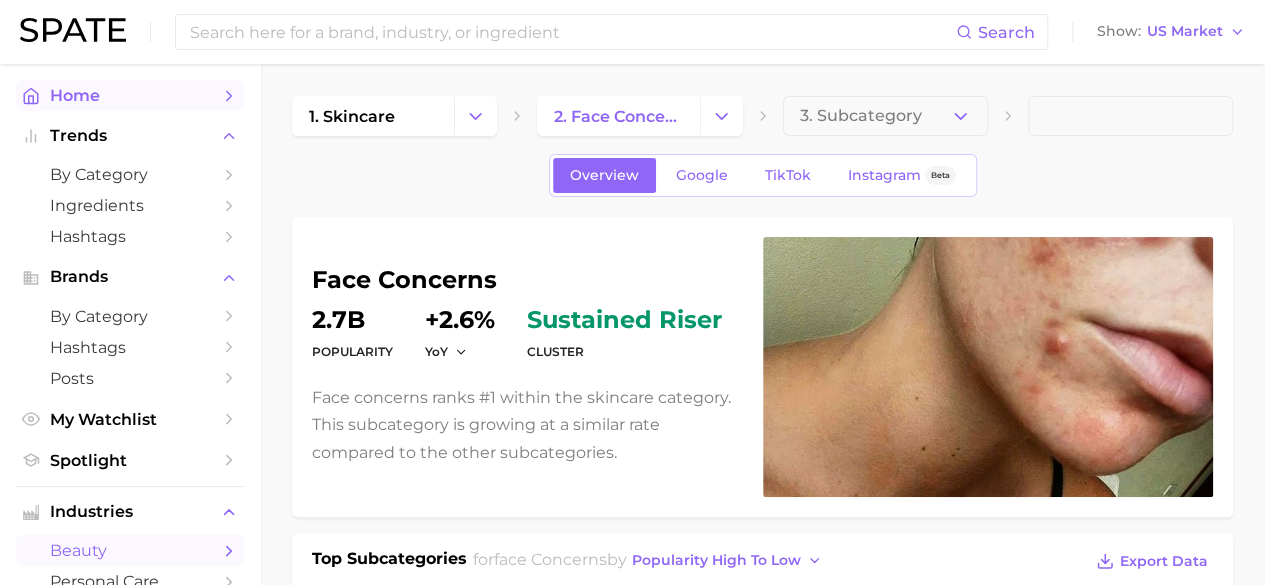 click on "Home" at bounding box center [130, 95] 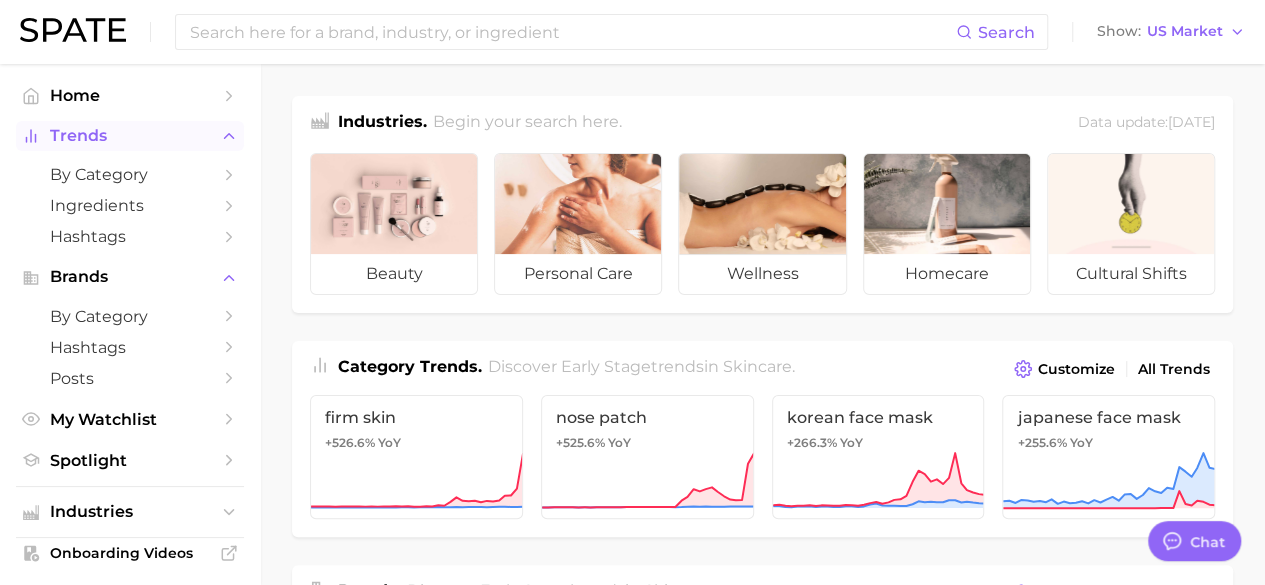 click on "Trends" at bounding box center [130, 136] 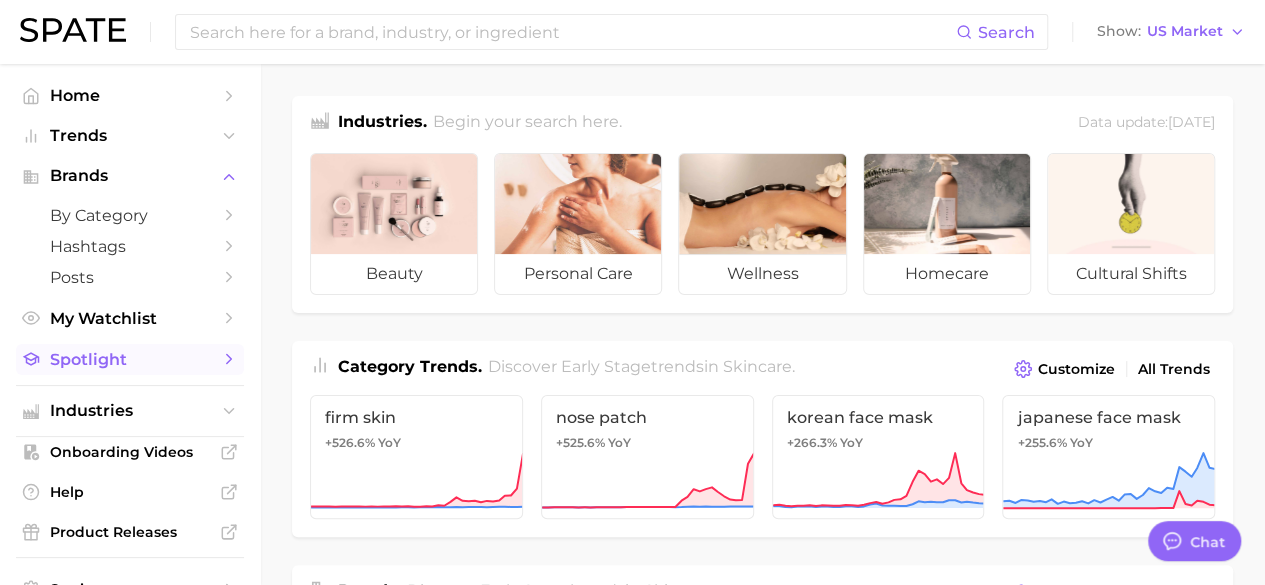 click on "Spotlight" at bounding box center (130, 359) 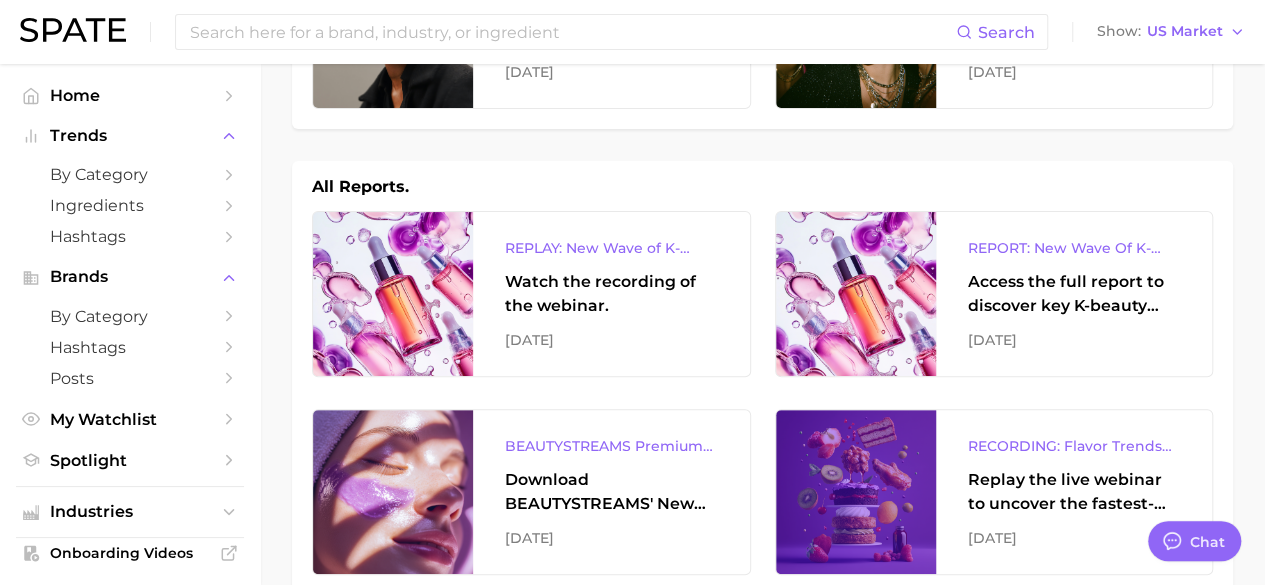 scroll, scrollTop: 209, scrollLeft: 0, axis: vertical 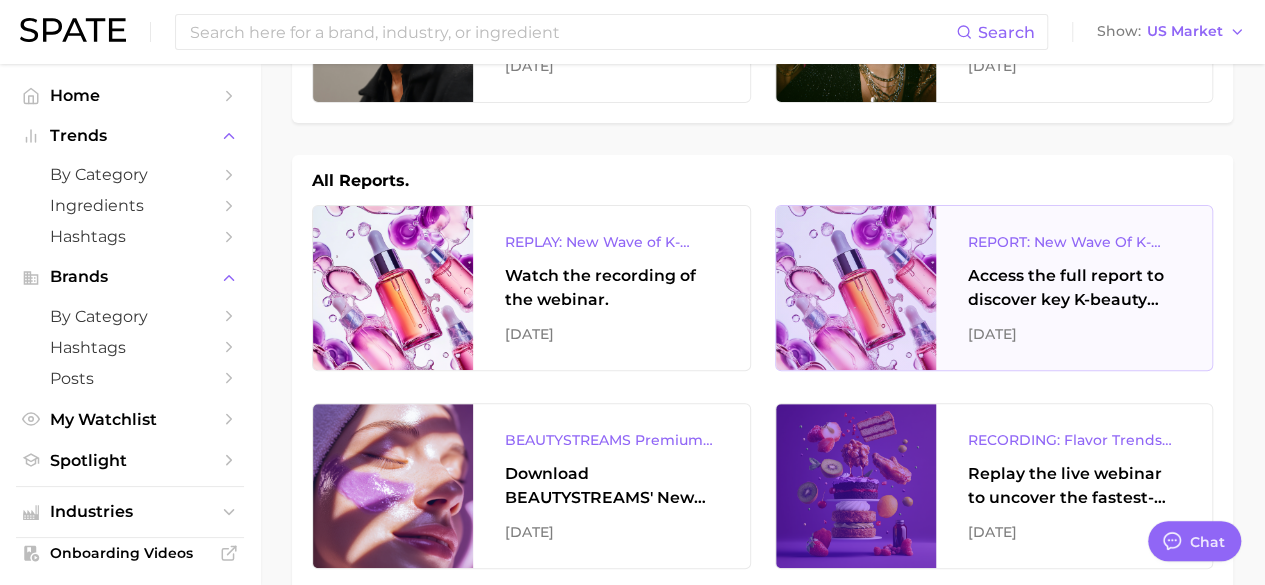 click on "Access the full report to discover key K-beauty trends influencing [DATE] beauty market" at bounding box center [1074, 288] 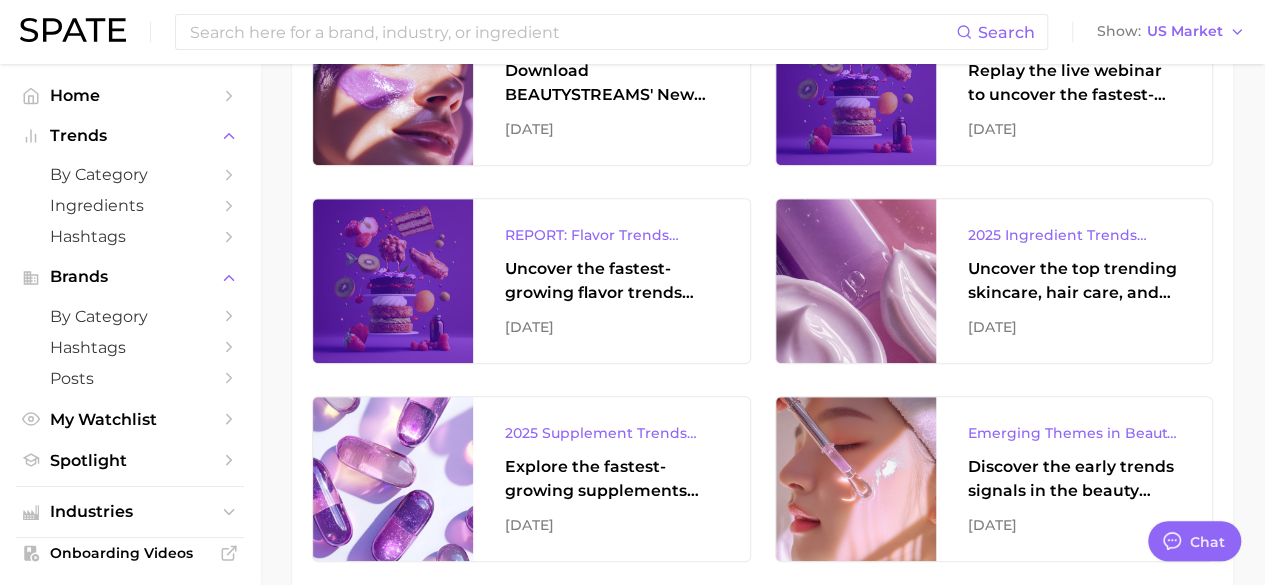 scroll, scrollTop: 613, scrollLeft: 0, axis: vertical 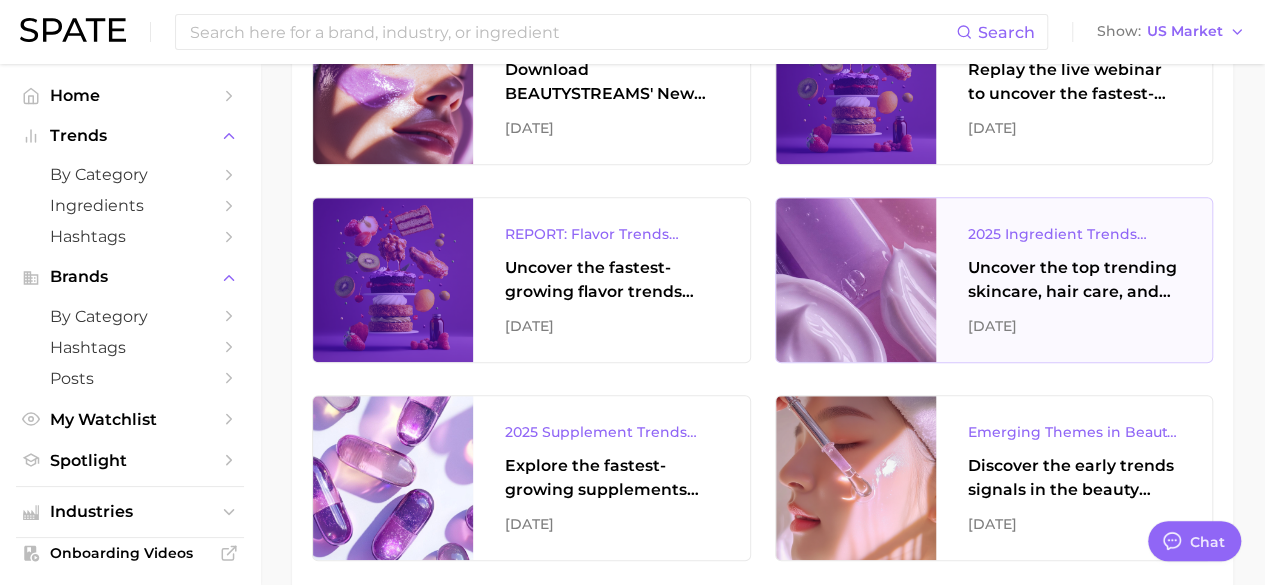 click on "Uncover the top trending skincare, hair care, and body care ingredients capturing attention on Google and TikTok." at bounding box center (1074, 280) 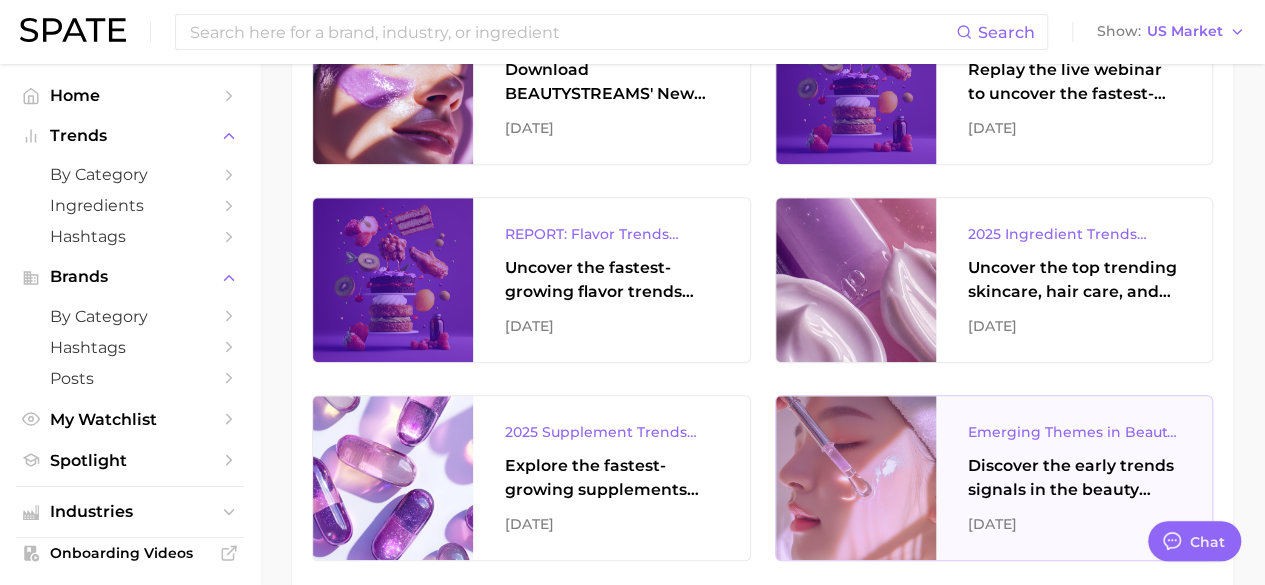 click on "Discover the early trends signals in the beauty industry." at bounding box center [1074, 478] 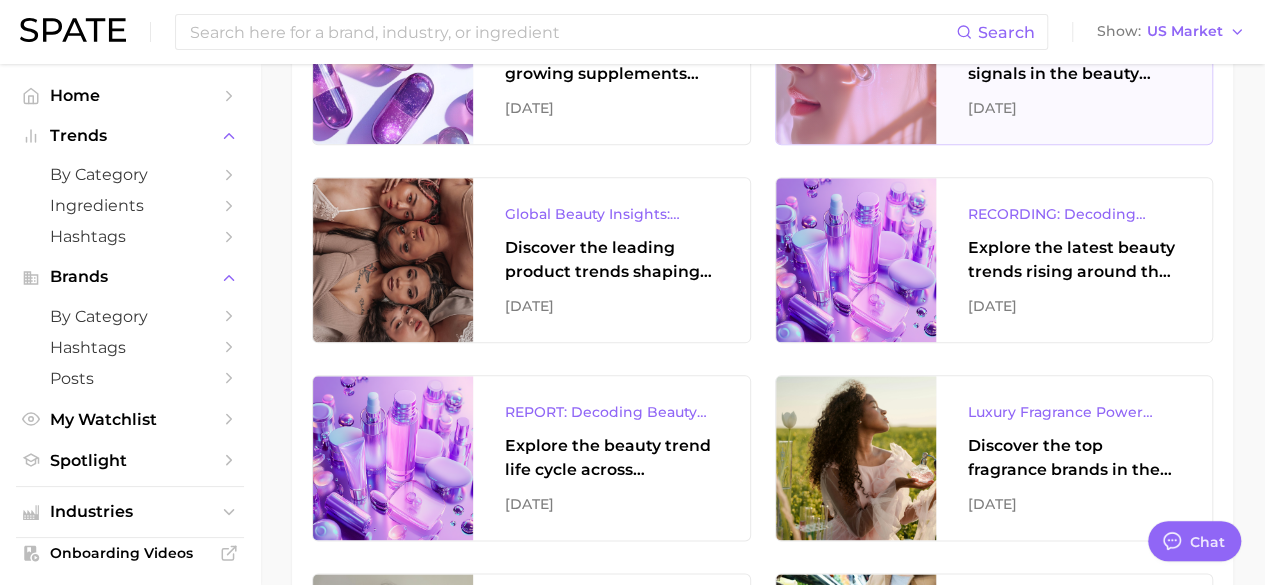 scroll, scrollTop: 1028, scrollLeft: 0, axis: vertical 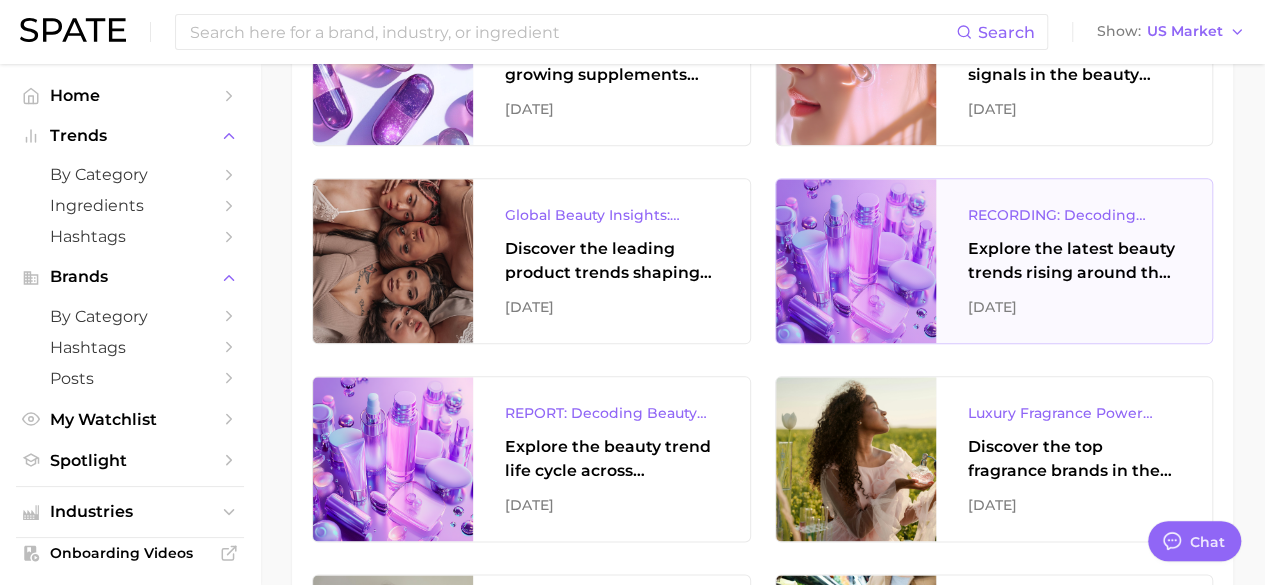 click on "Explore the latest beauty trends rising around the globe and gain a clear understanding of consumer dynamics across some of the most popular digital platforms in the world." at bounding box center [1074, 261] 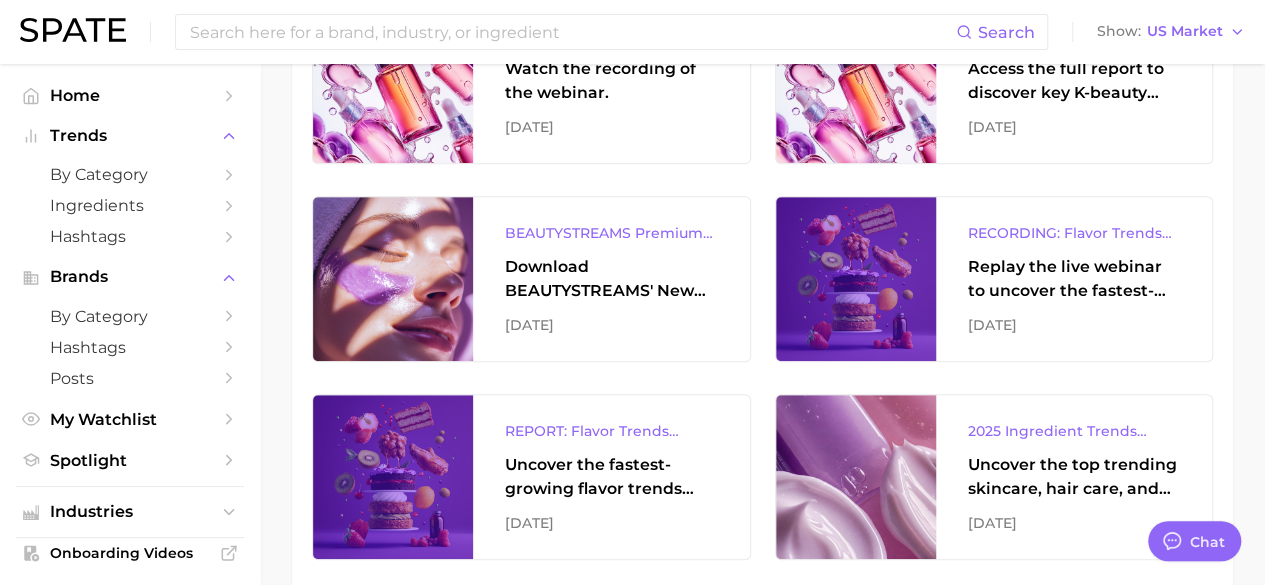 scroll, scrollTop: 0, scrollLeft: 0, axis: both 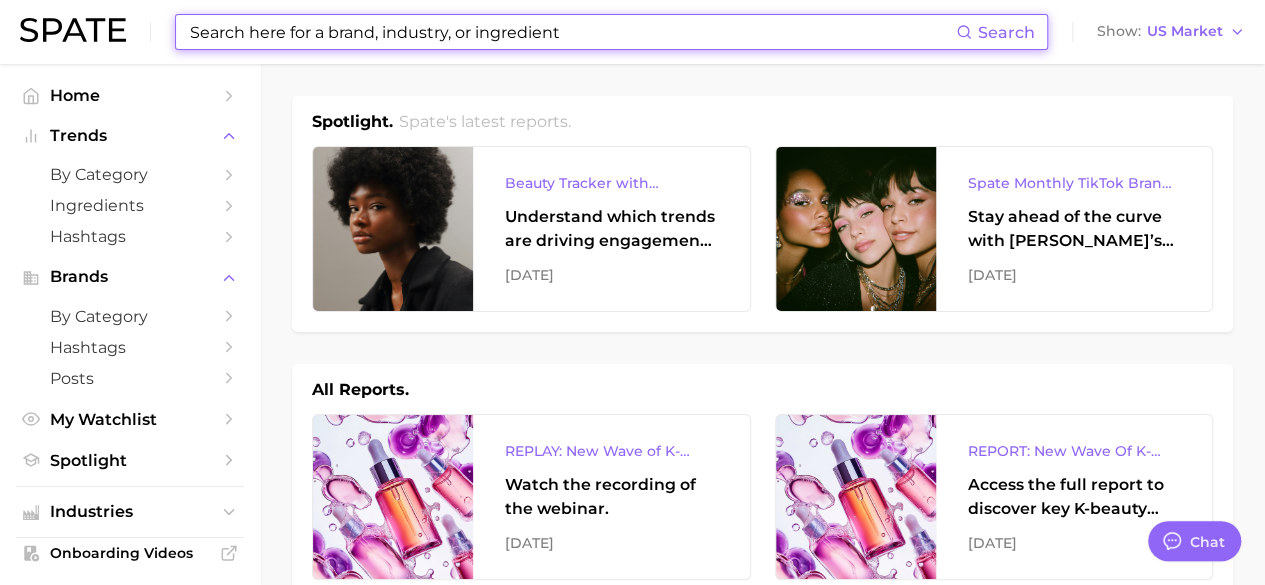 click at bounding box center (572, 32) 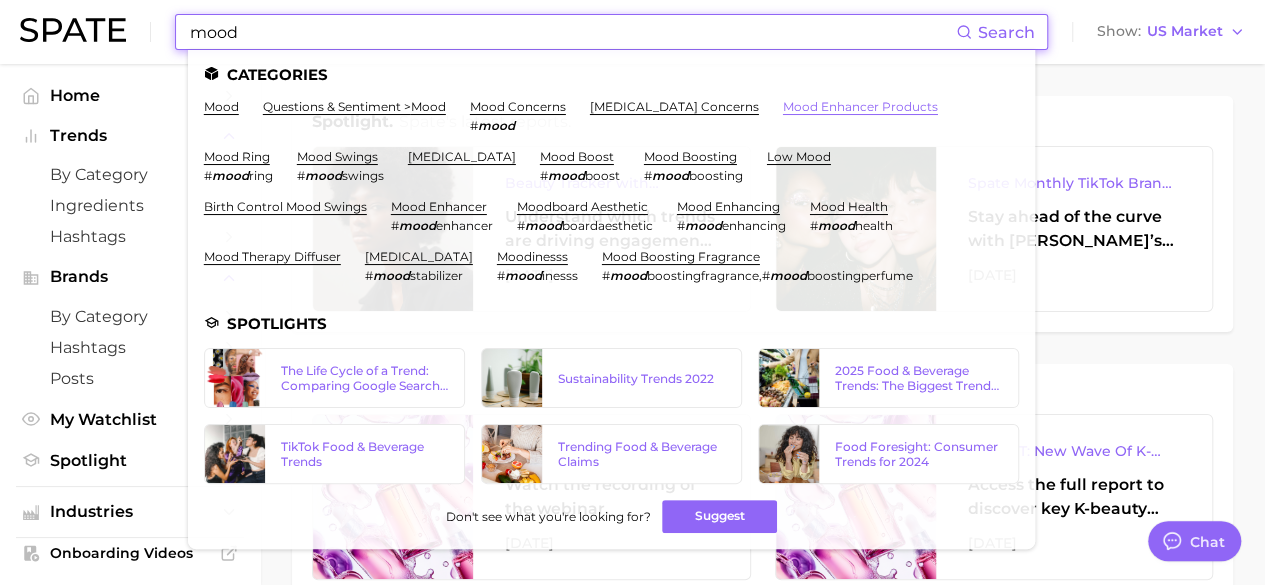 type on "mood" 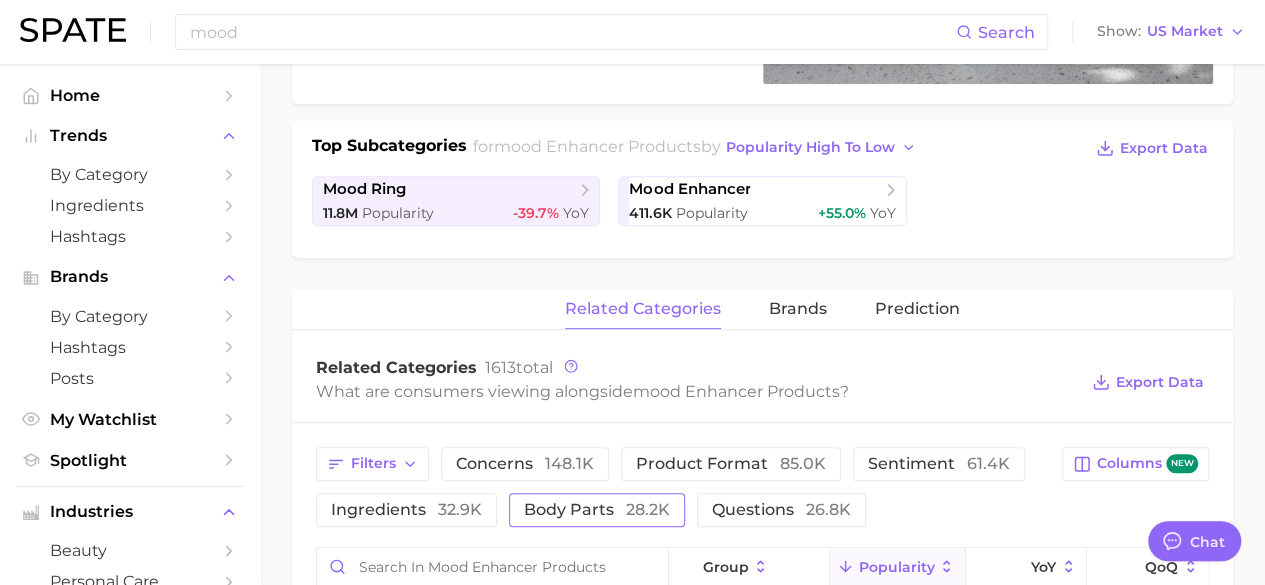 scroll, scrollTop: 414, scrollLeft: 0, axis: vertical 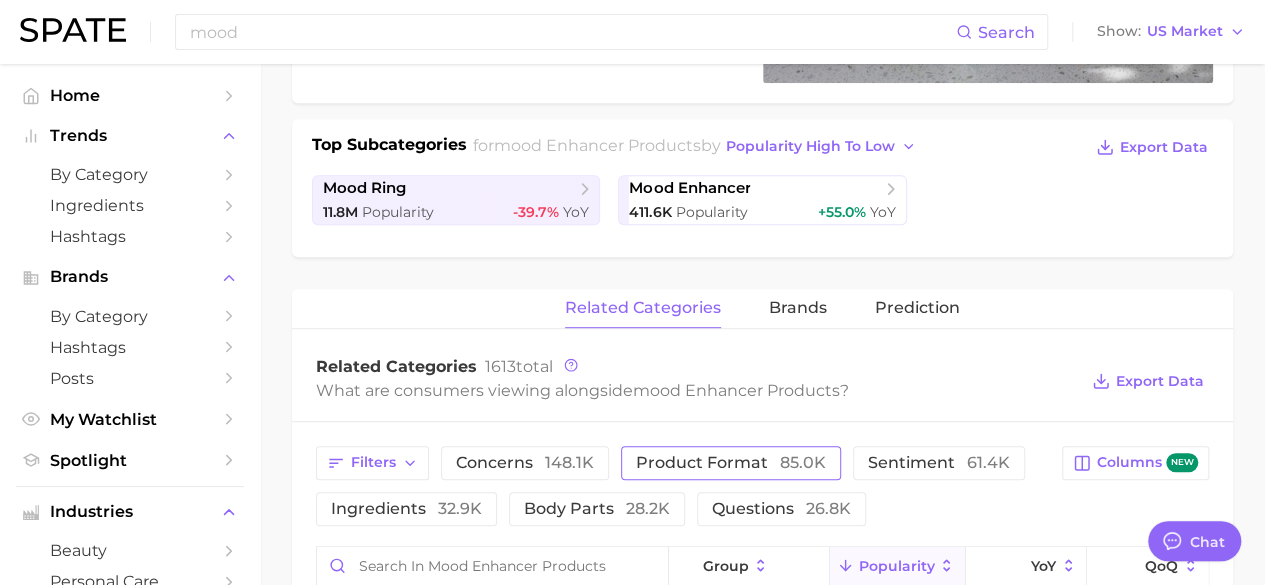 click on "product format   85.0k" at bounding box center [731, 463] 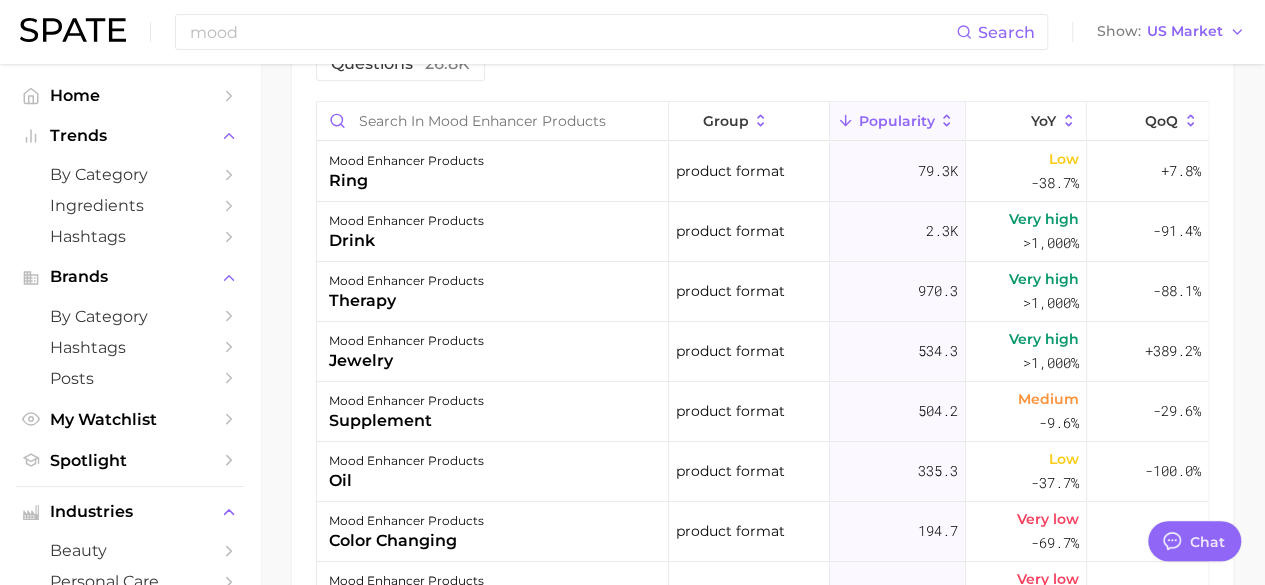 scroll, scrollTop: 906, scrollLeft: 0, axis: vertical 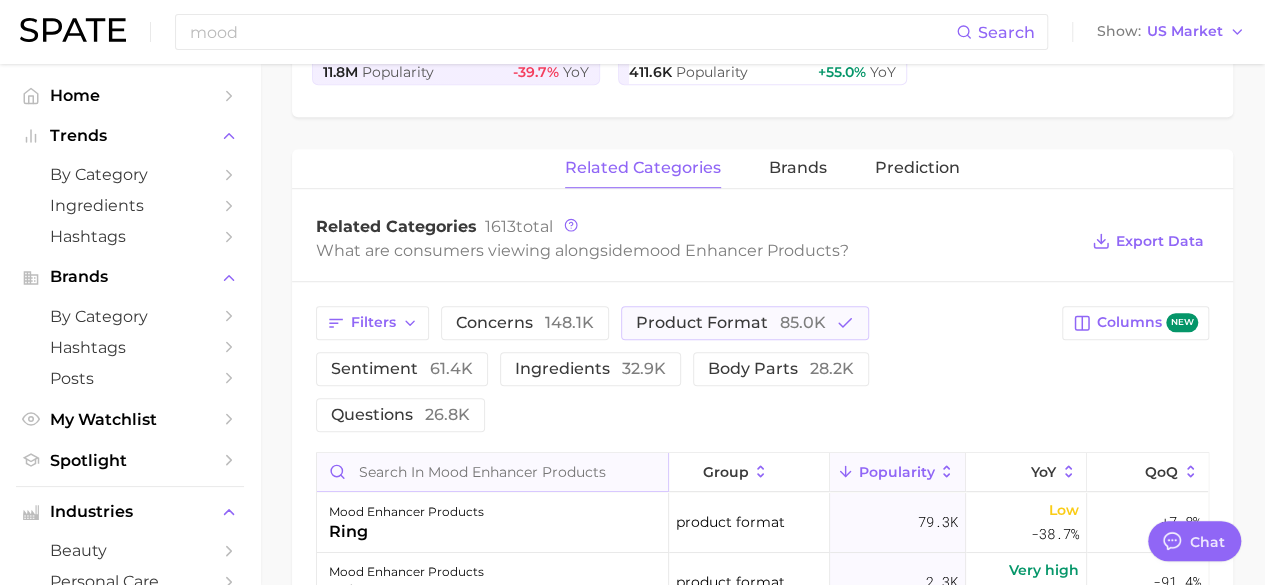 click at bounding box center (492, 472) 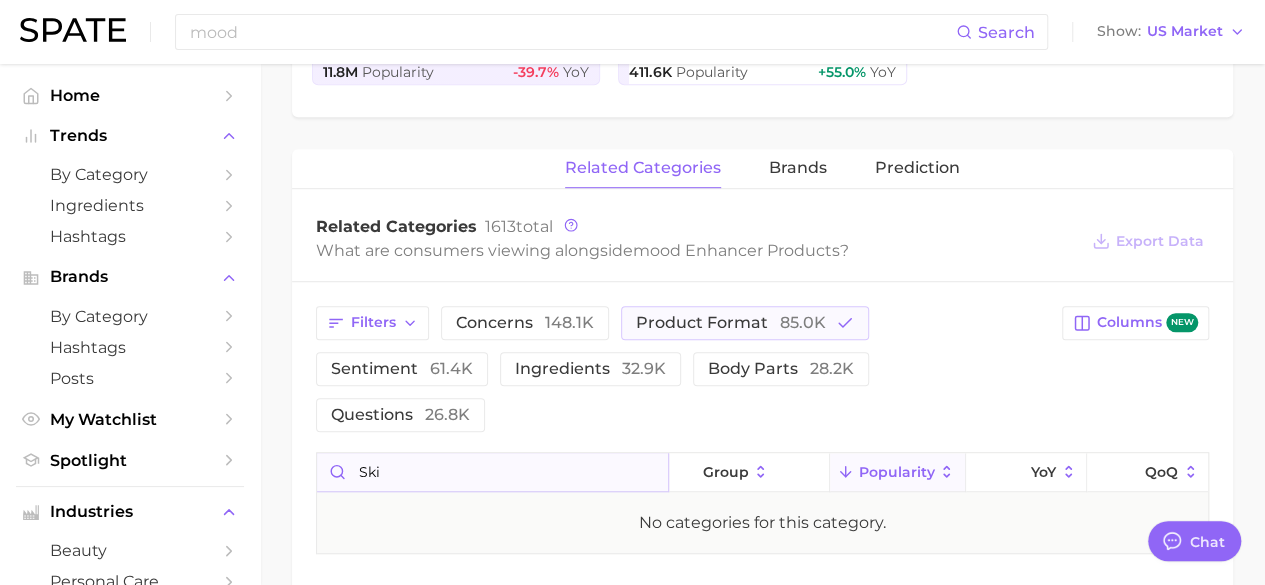 type on "skin" 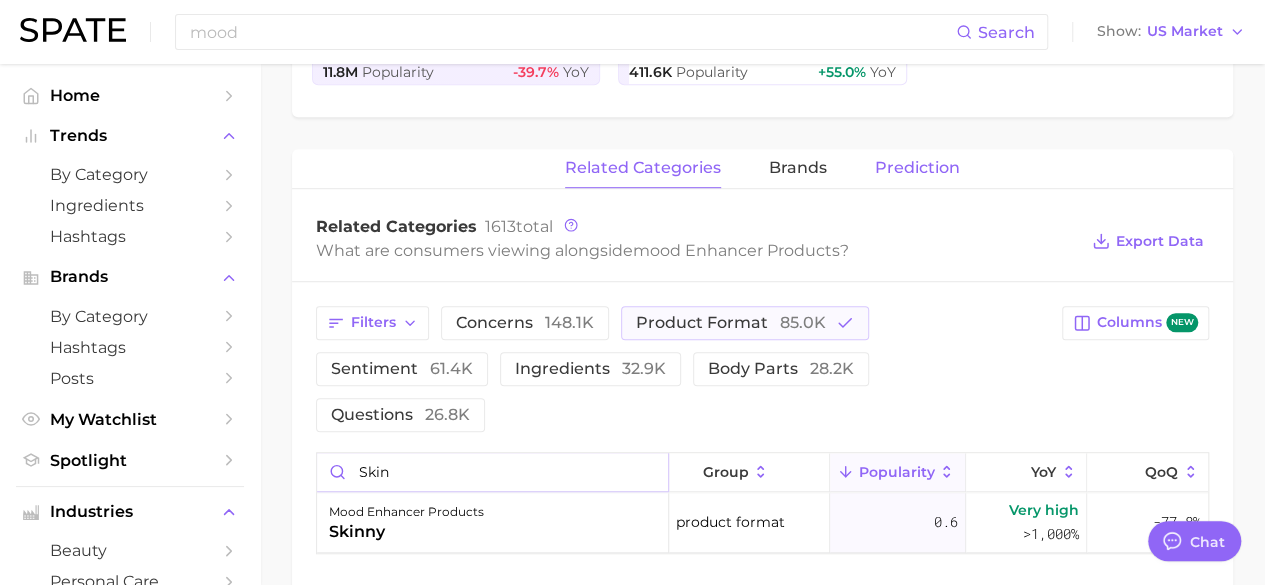 click on "Prediction" at bounding box center [917, 168] 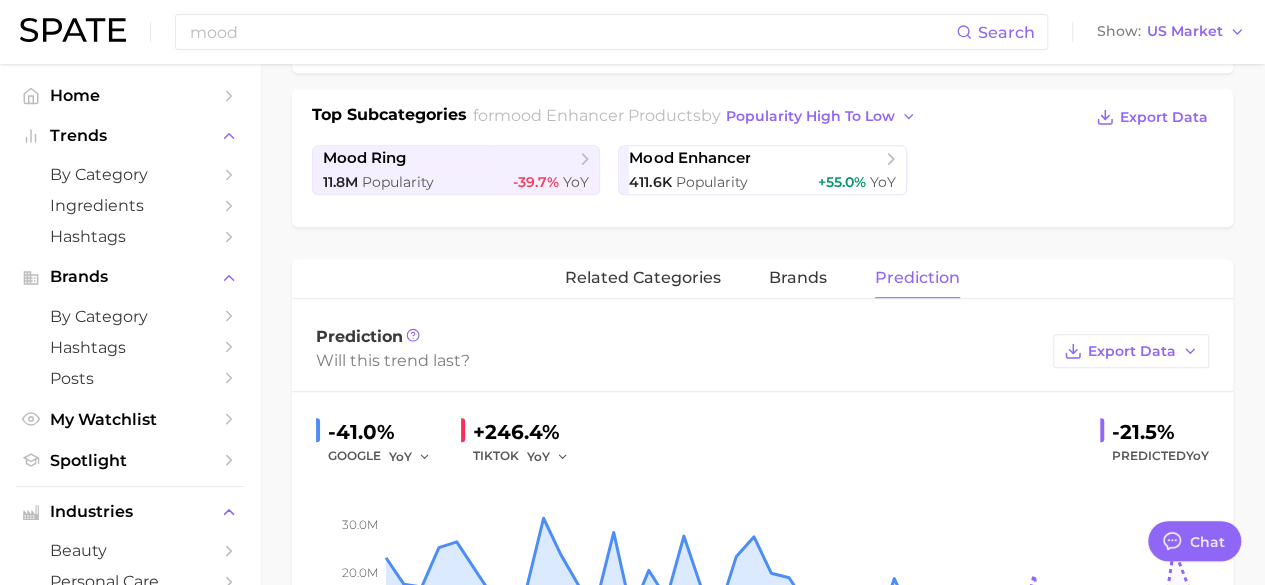 scroll, scrollTop: 0, scrollLeft: 0, axis: both 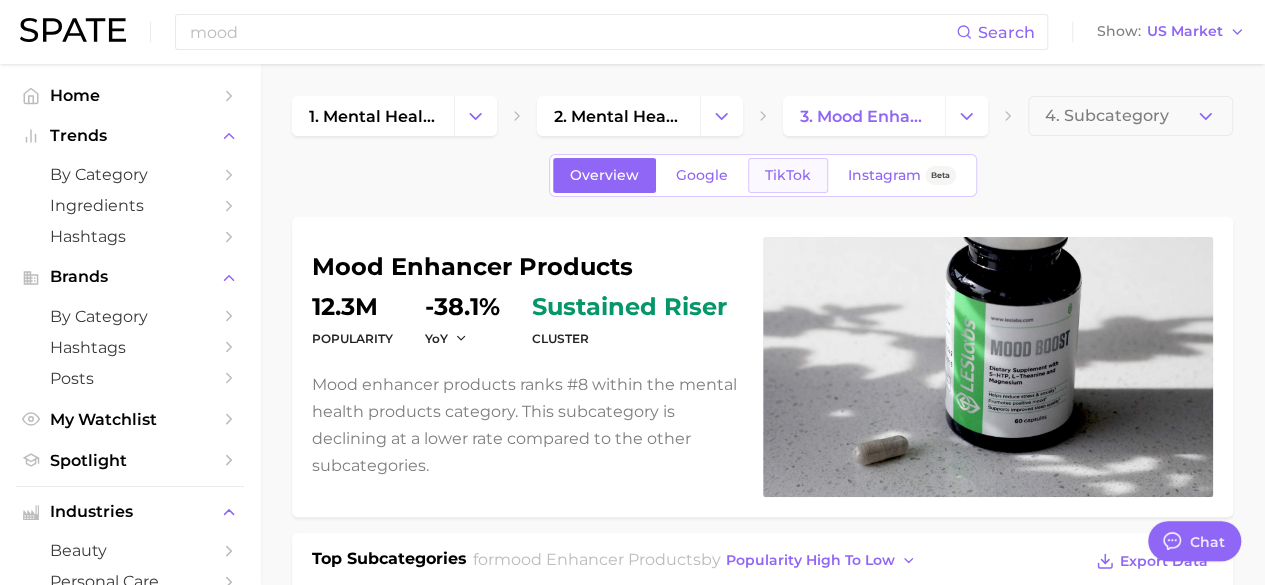 click on "TikTok" at bounding box center [788, 175] 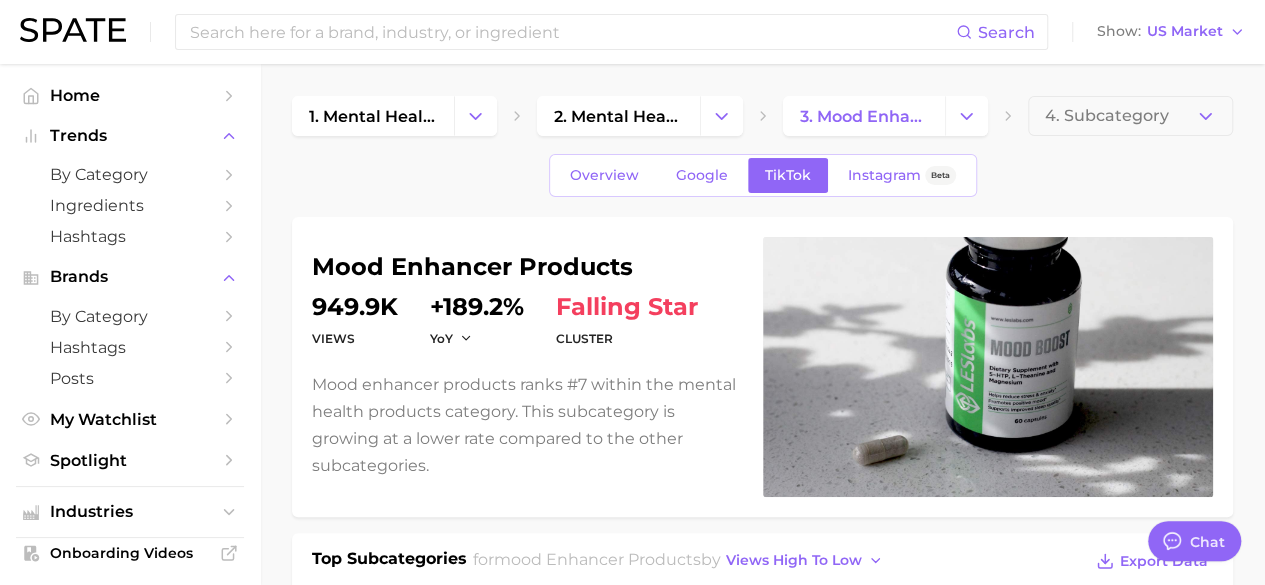 scroll, scrollTop: 0, scrollLeft: 0, axis: both 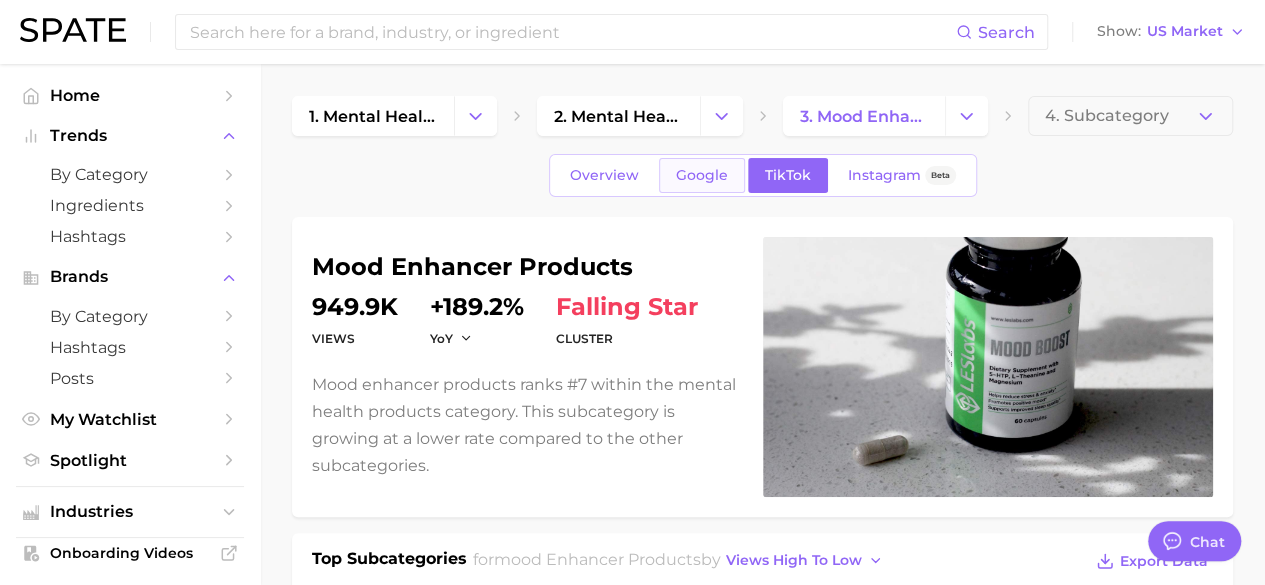 click on "Google" at bounding box center (702, 175) 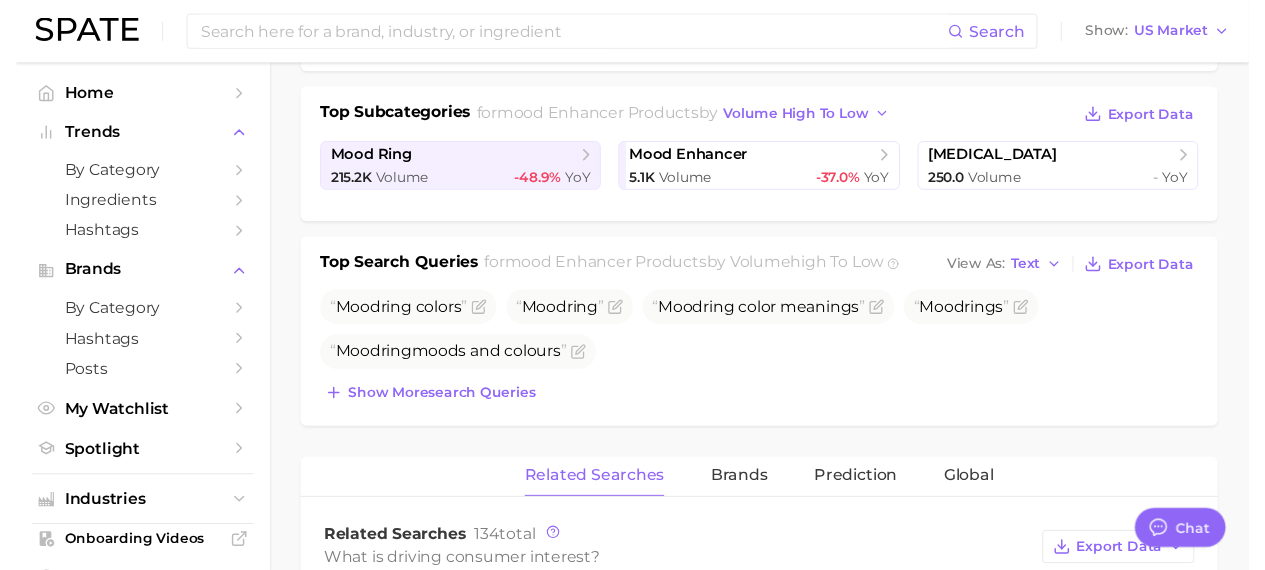 scroll, scrollTop: 0, scrollLeft: 0, axis: both 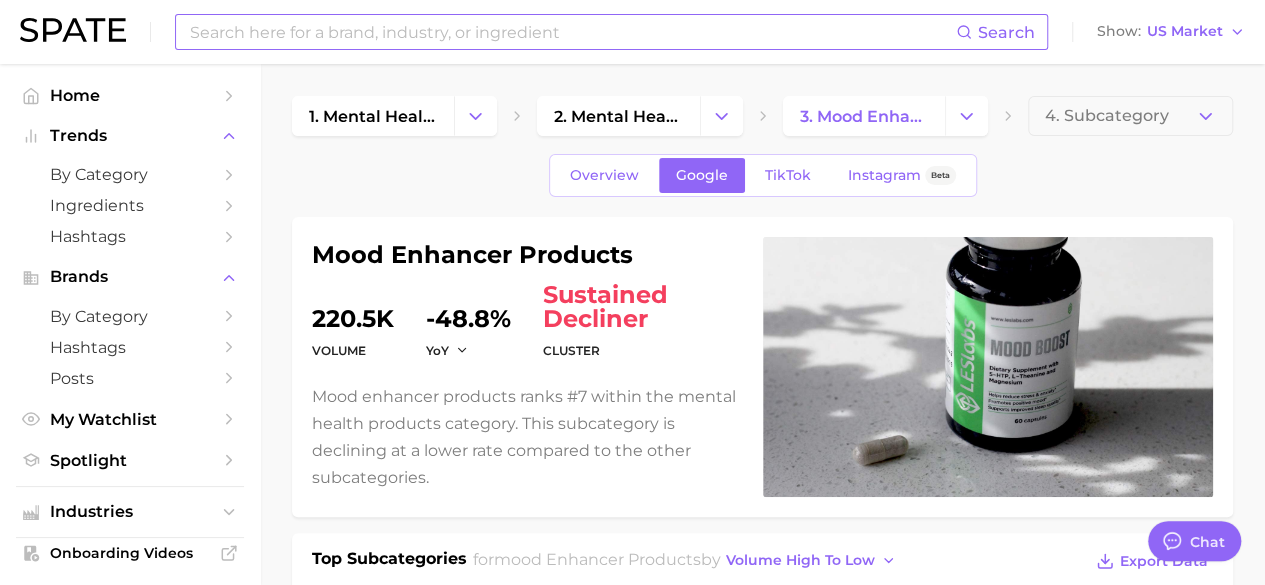 click at bounding box center [572, 32] 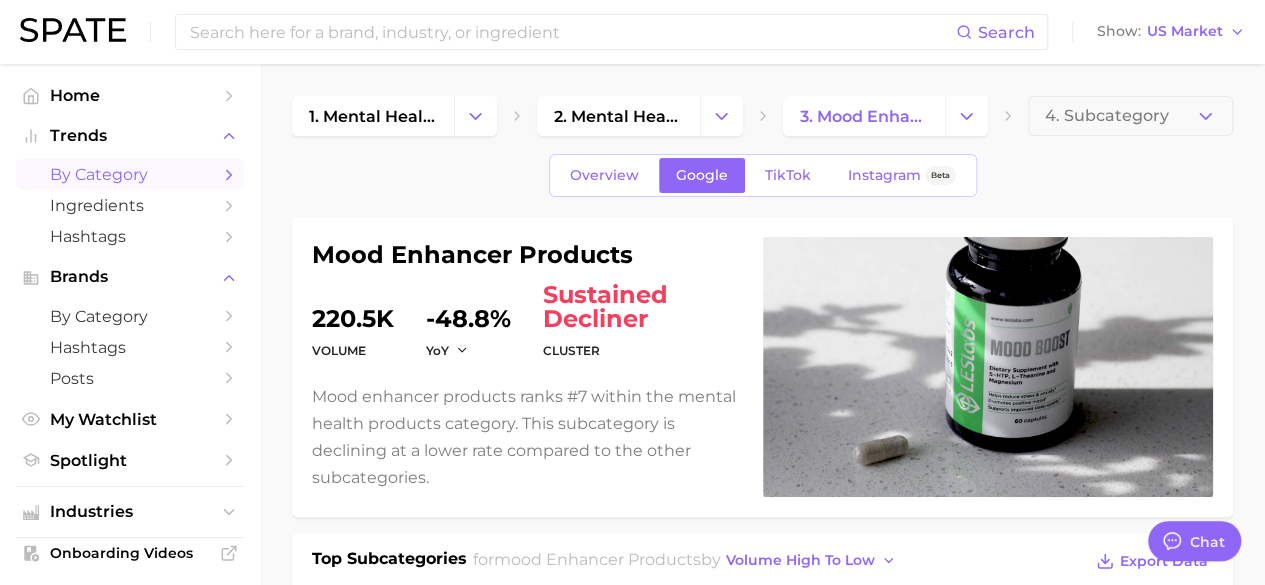 click on "by Category" at bounding box center [130, 174] 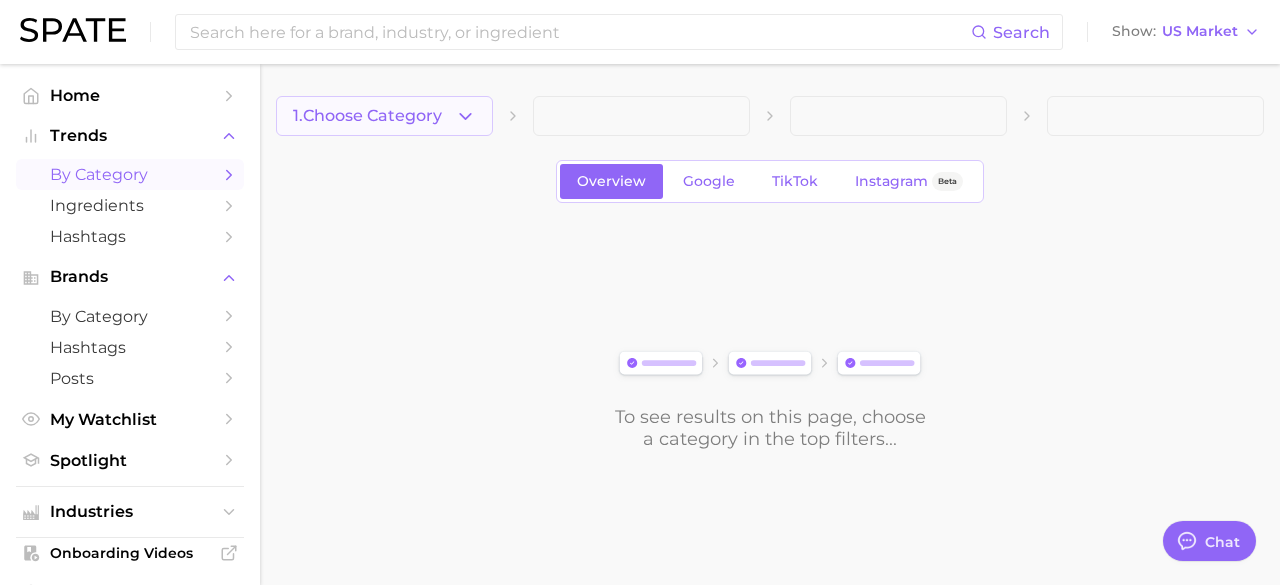 click 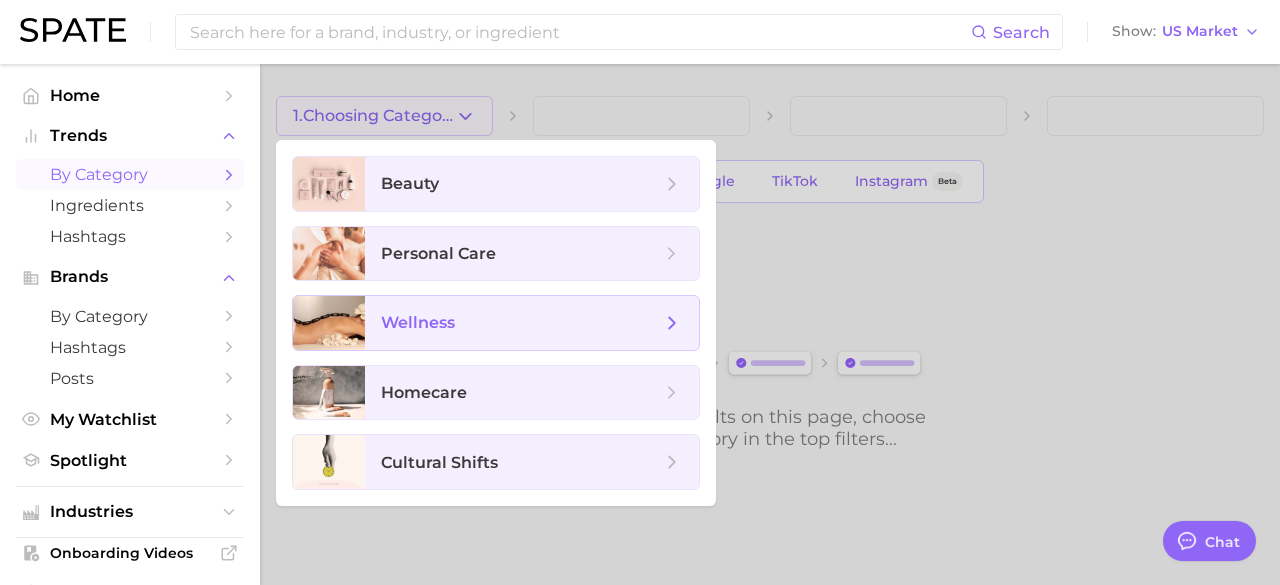 click on "wellness" at bounding box center (418, 322) 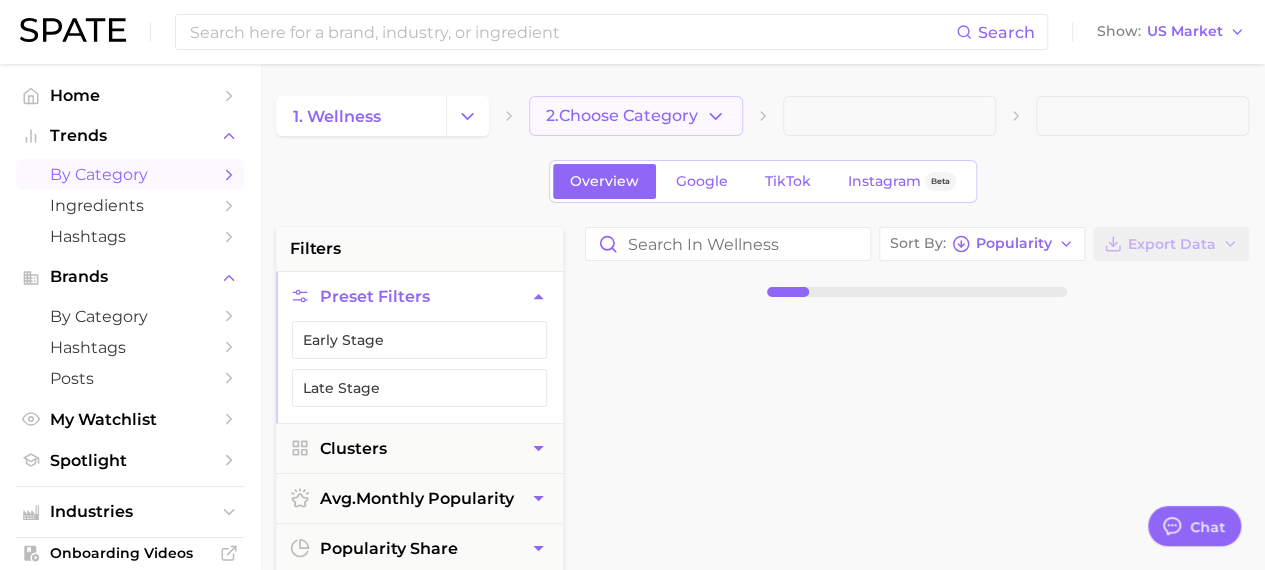 click 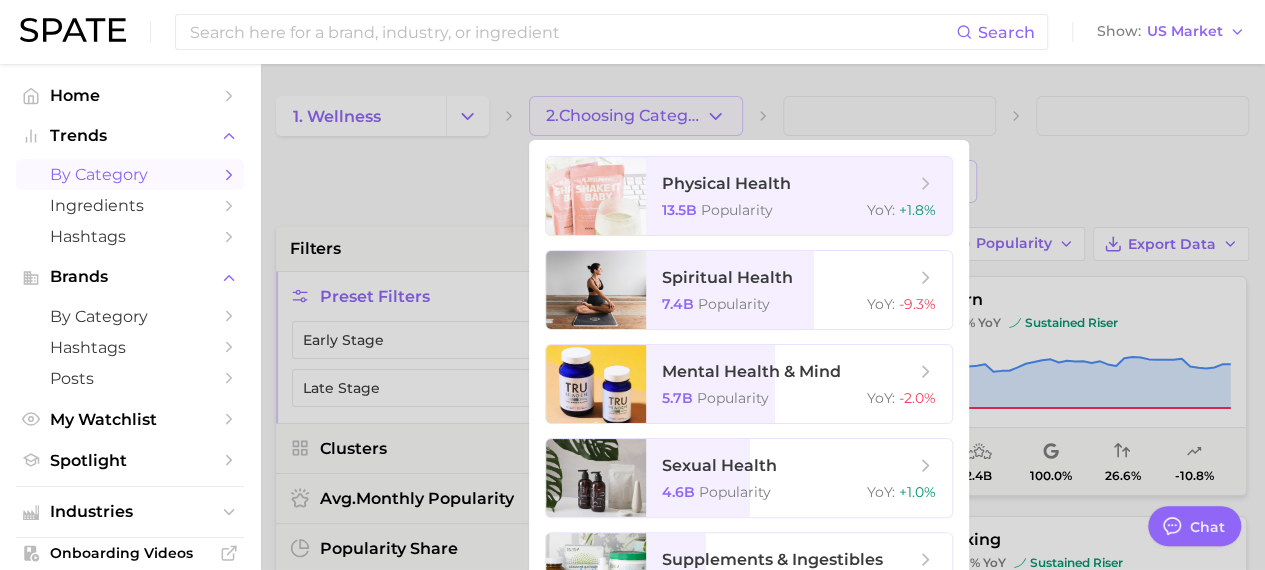 scroll, scrollTop: 1, scrollLeft: 0, axis: vertical 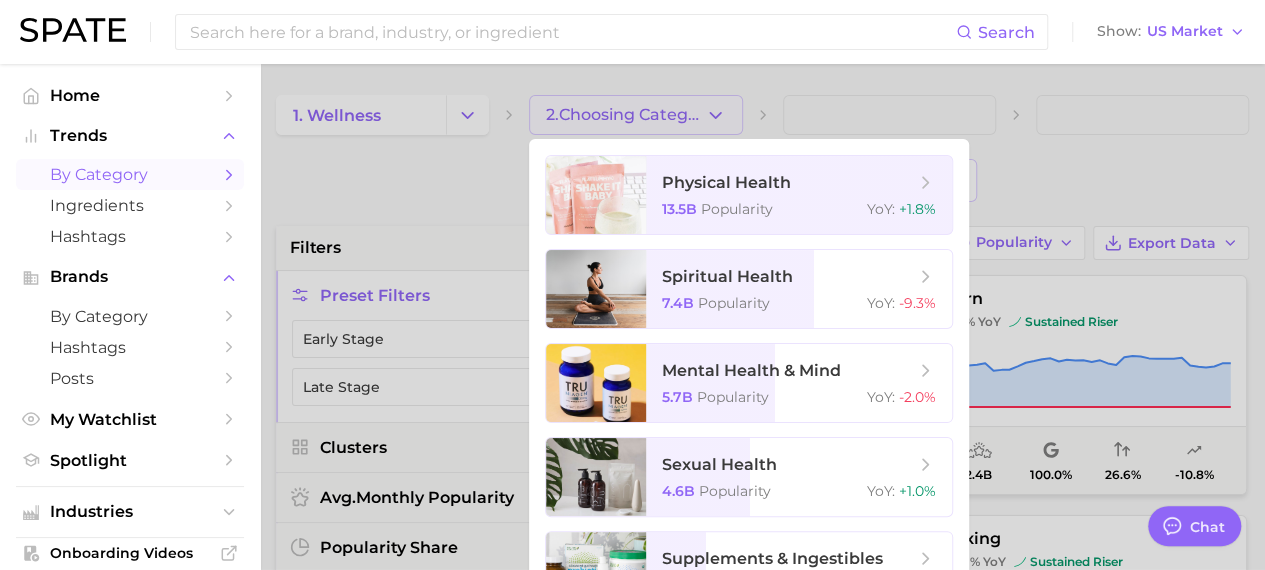 click at bounding box center [632, 285] 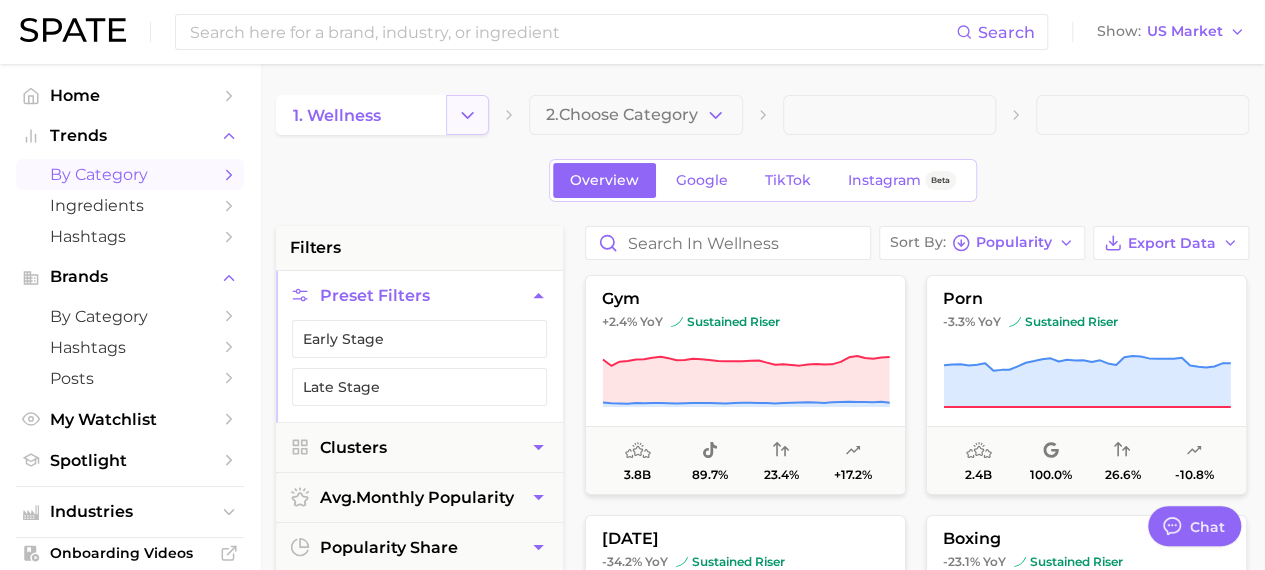 click at bounding box center [467, 115] 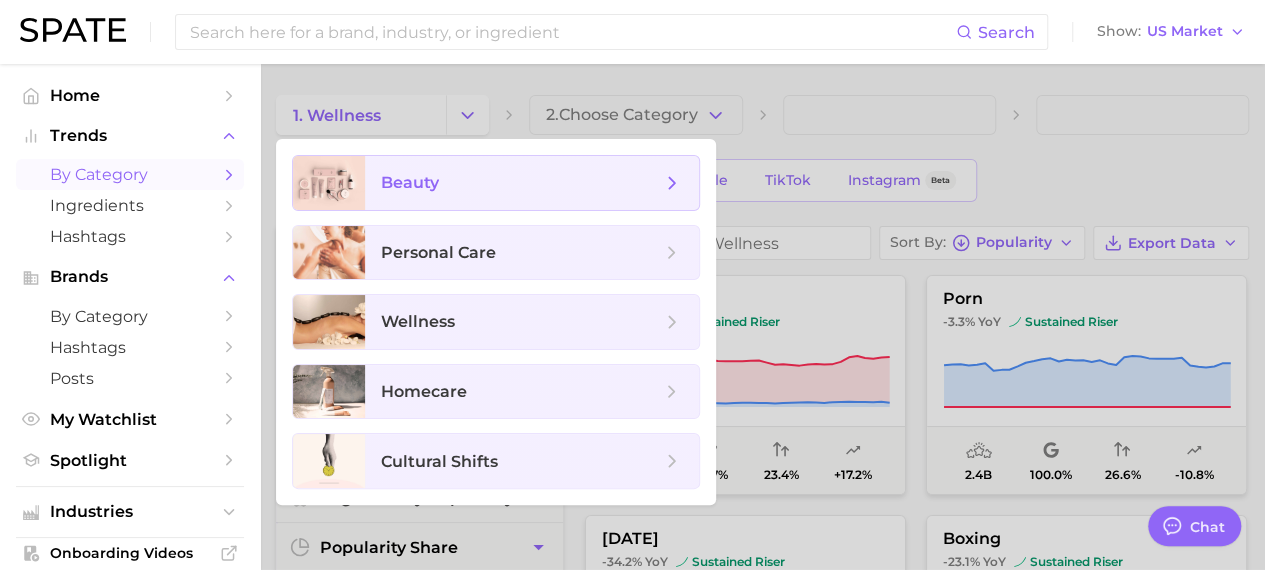 click on "beauty" at bounding box center (410, 182) 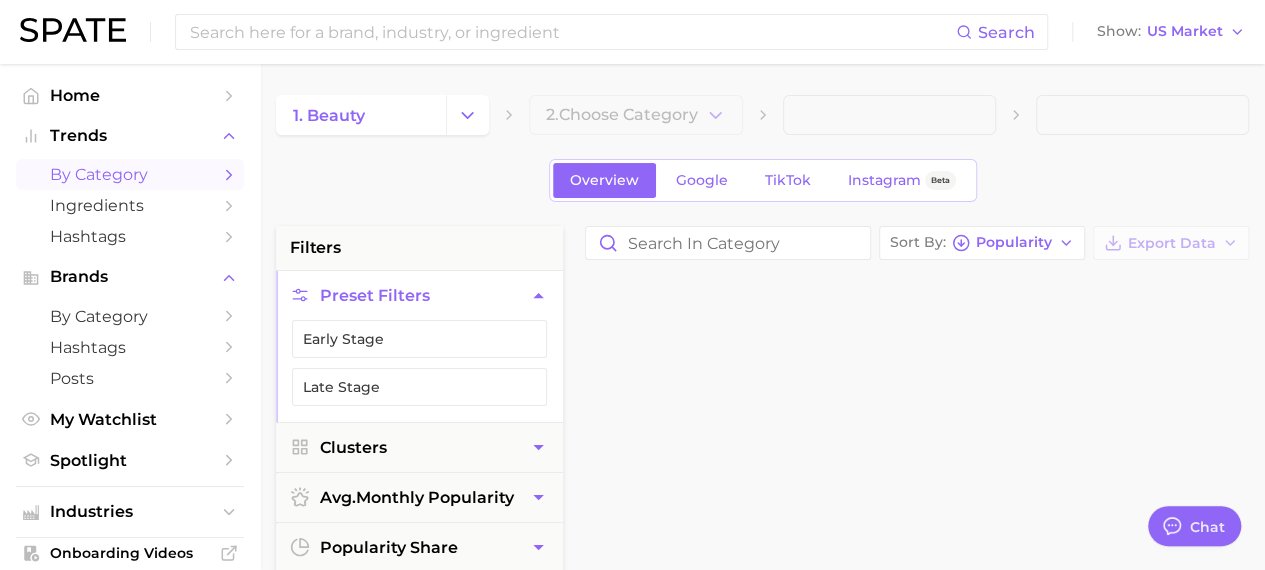 scroll, scrollTop: 0, scrollLeft: 0, axis: both 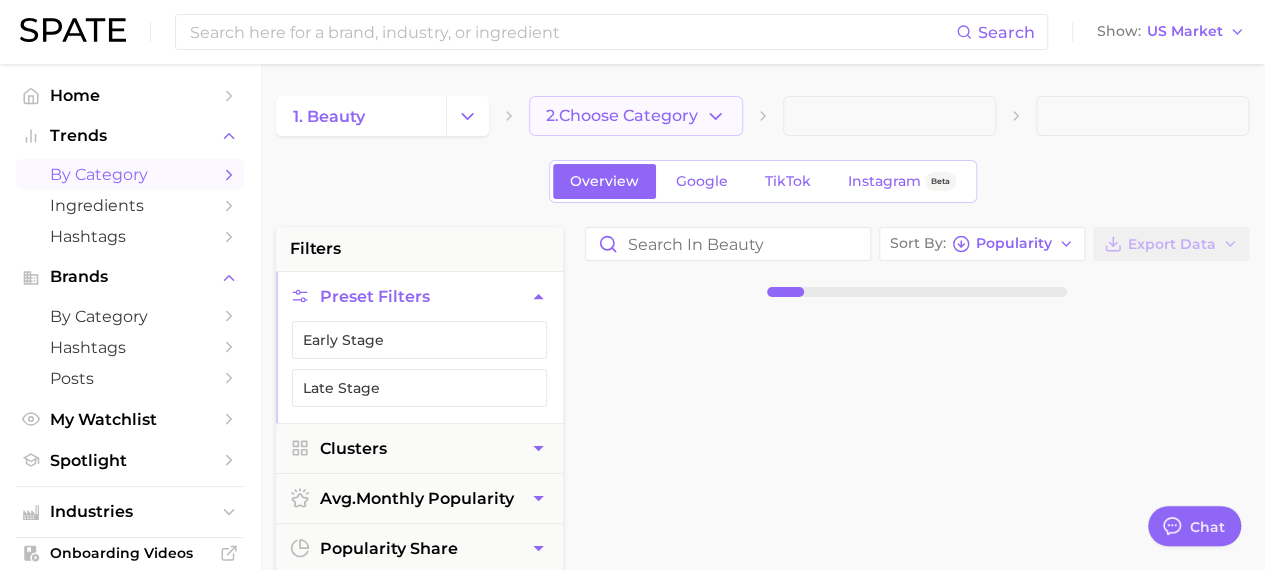 click on "2.  Choose Category" at bounding box center [635, 116] 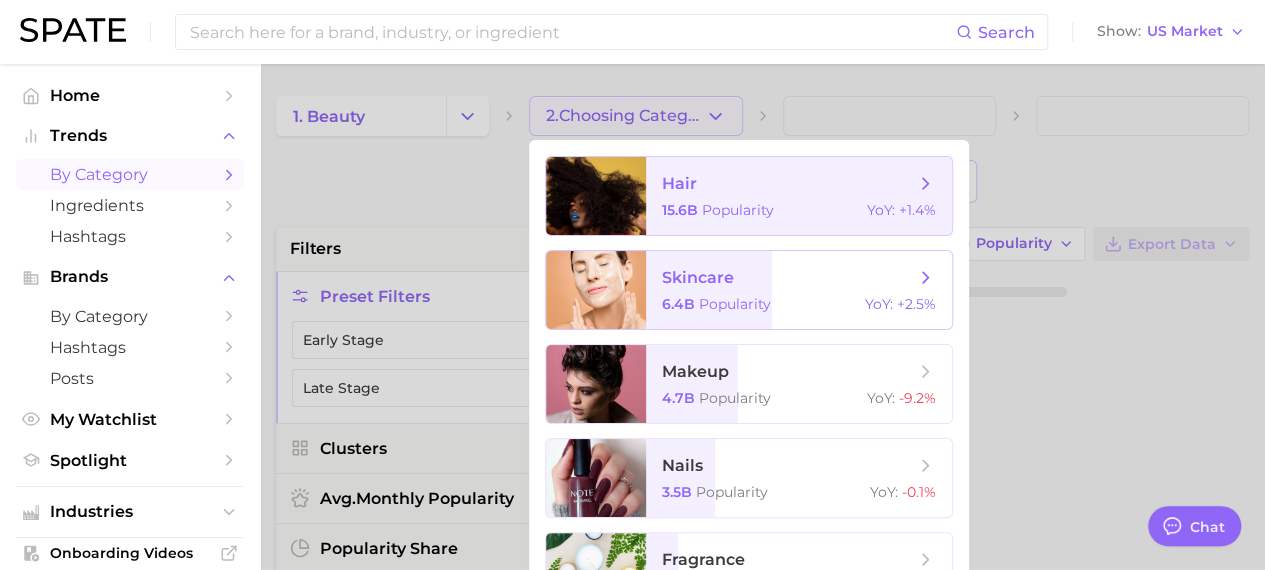 click on "skincare 6.4b   Popularity YoY :   +2.5%" at bounding box center [799, 290] 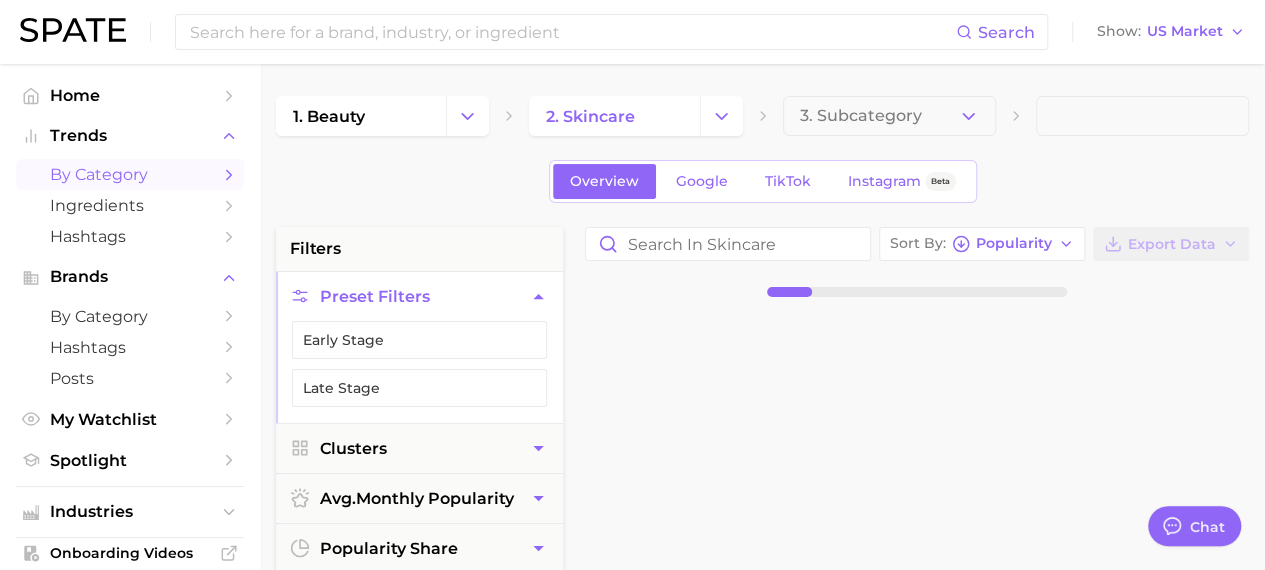 click on "3. Subcategory" at bounding box center (889, 116) 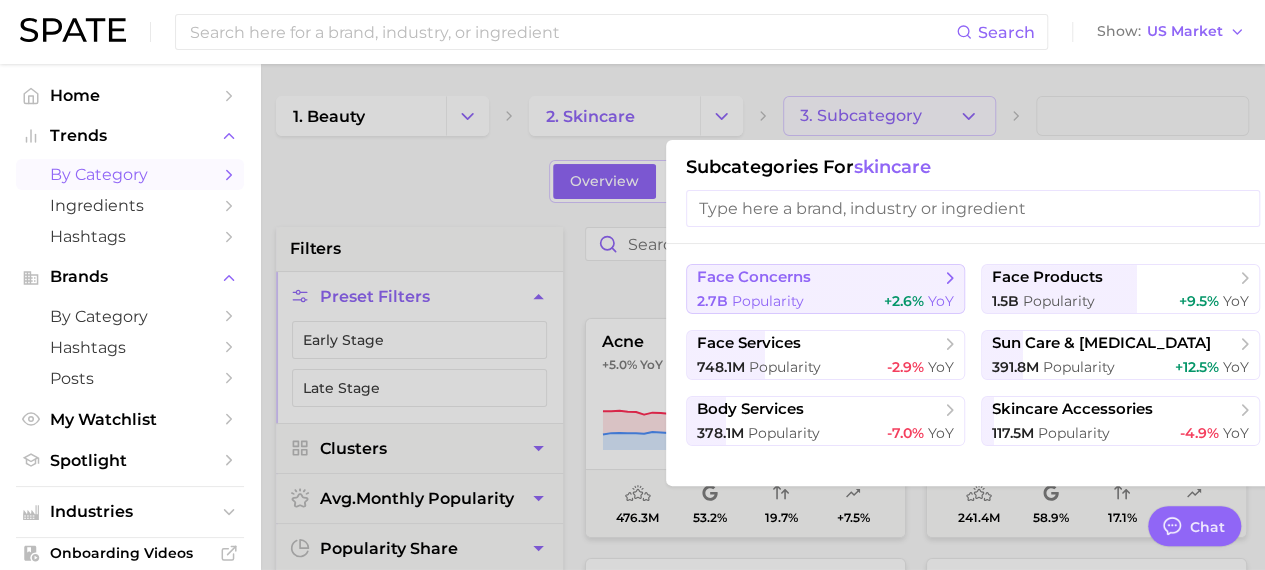 click on "2.7b   Popularity +2.6%   YoY" at bounding box center [825, 301] 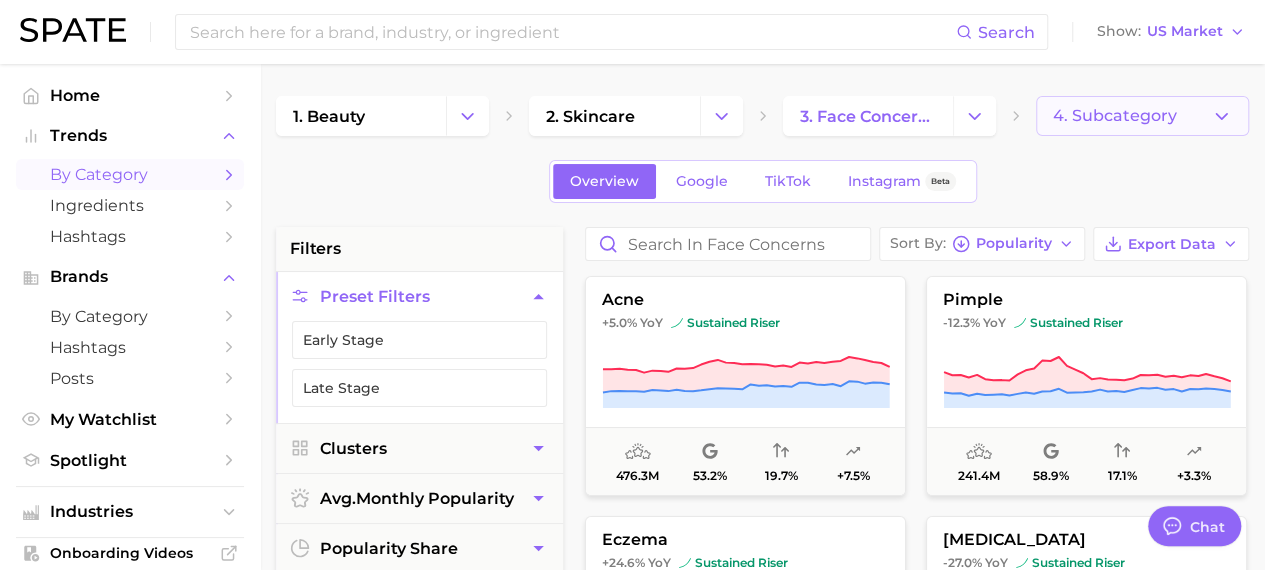 click 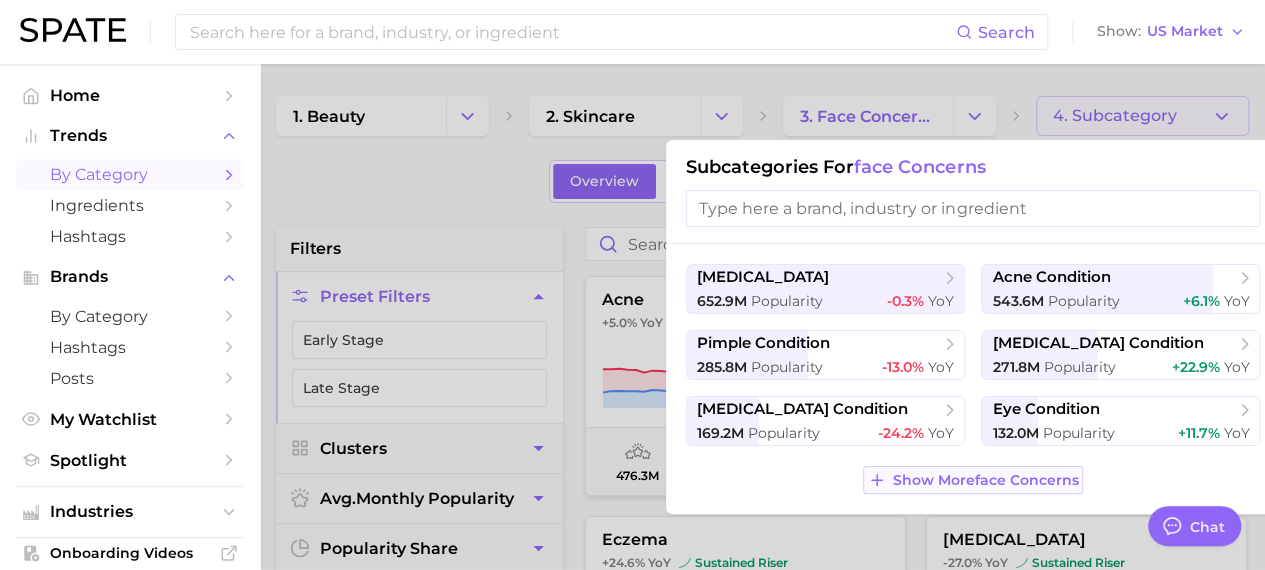 click on "Show More  face concerns" at bounding box center (973, 480) 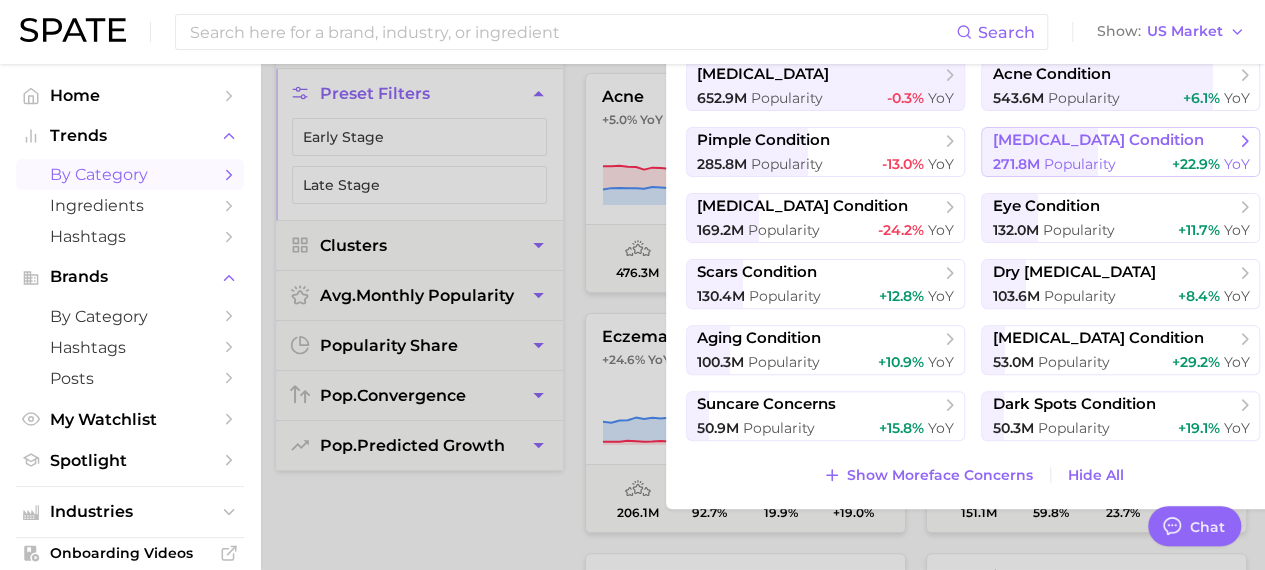 scroll, scrollTop: 204, scrollLeft: 0, axis: vertical 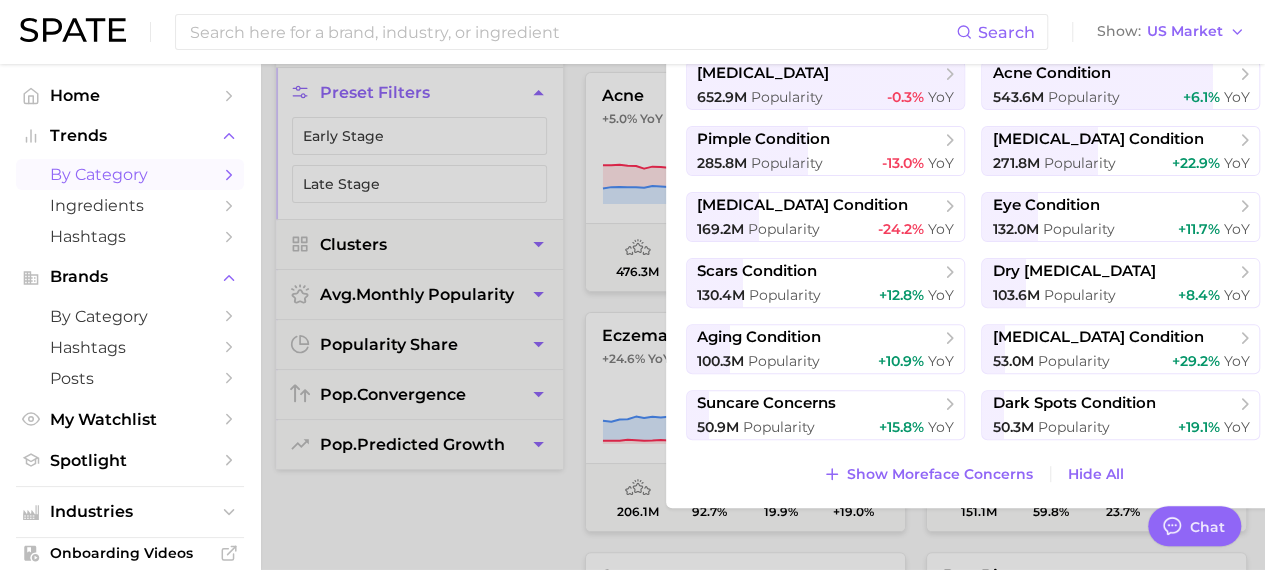click at bounding box center (632, 285) 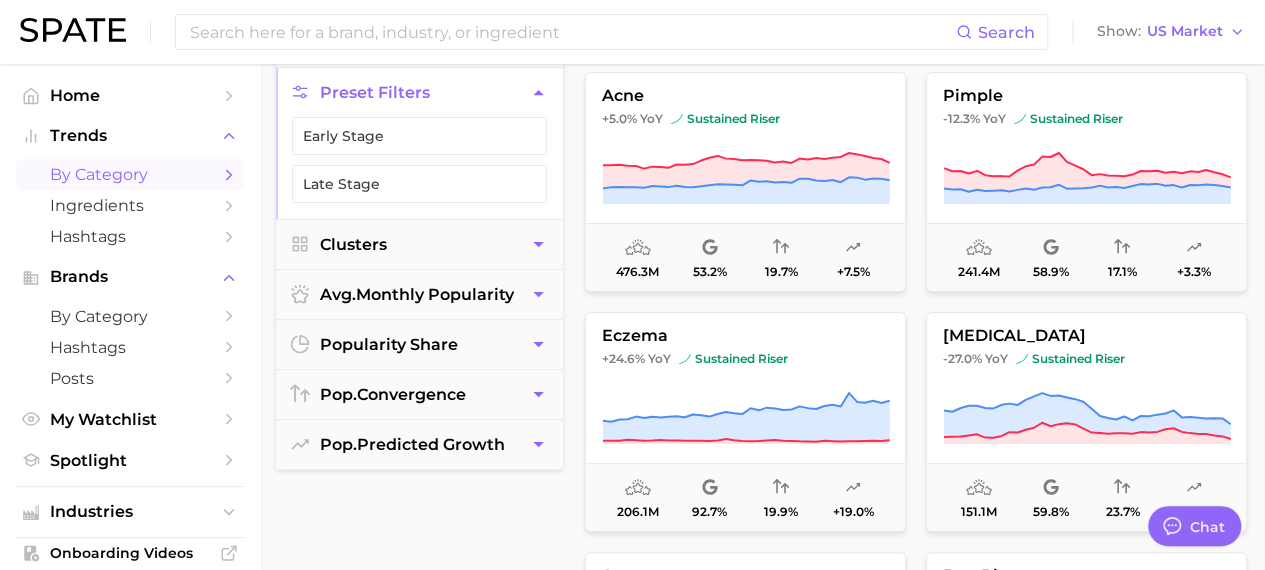 scroll, scrollTop: 0, scrollLeft: 0, axis: both 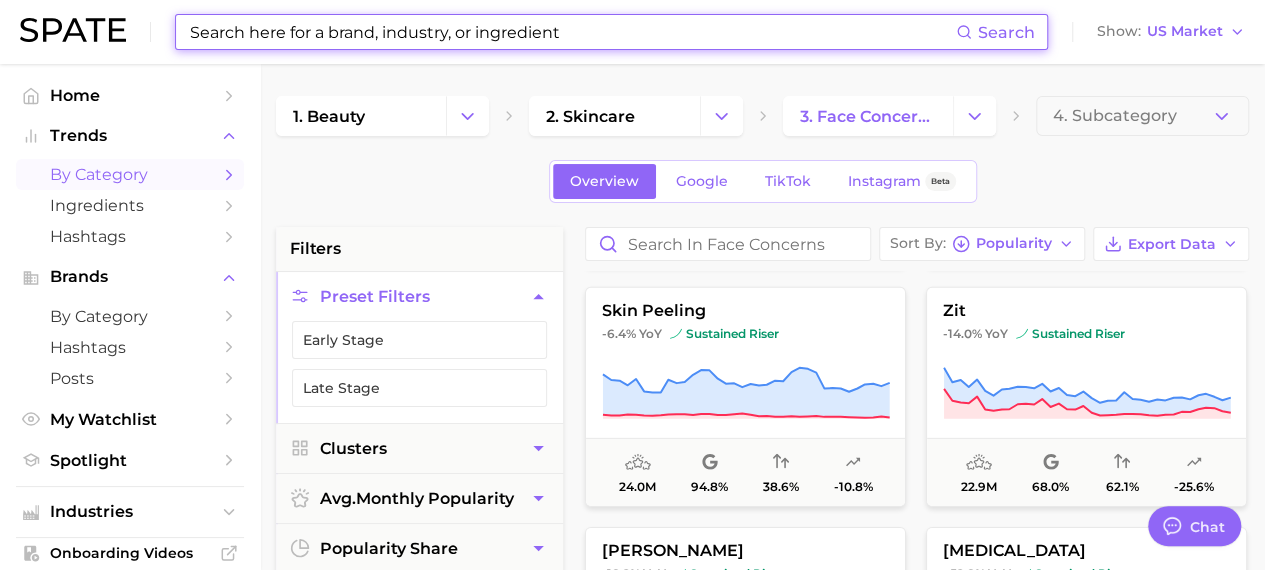 click at bounding box center [572, 32] 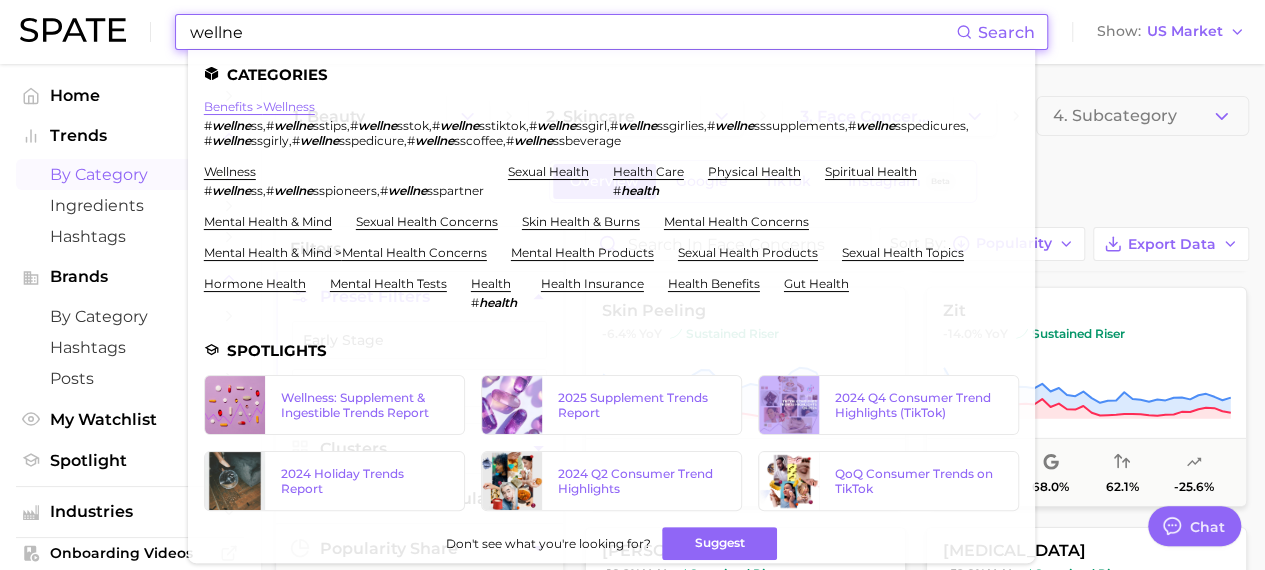 type on "wellne" 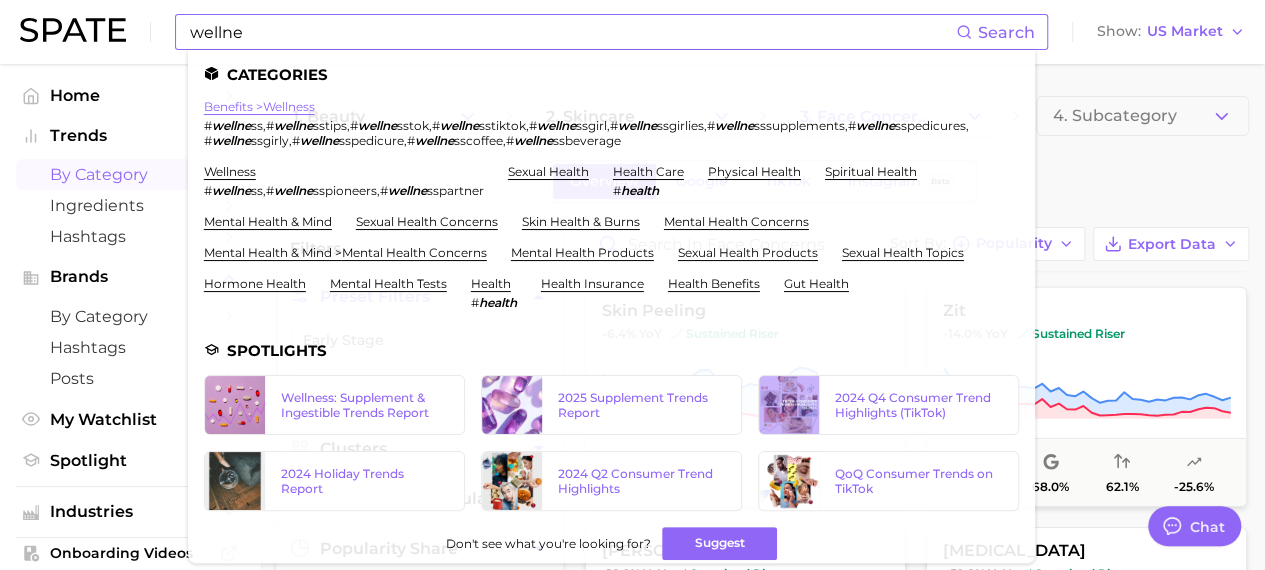 click on "benefits >  wellness" at bounding box center [259, 106] 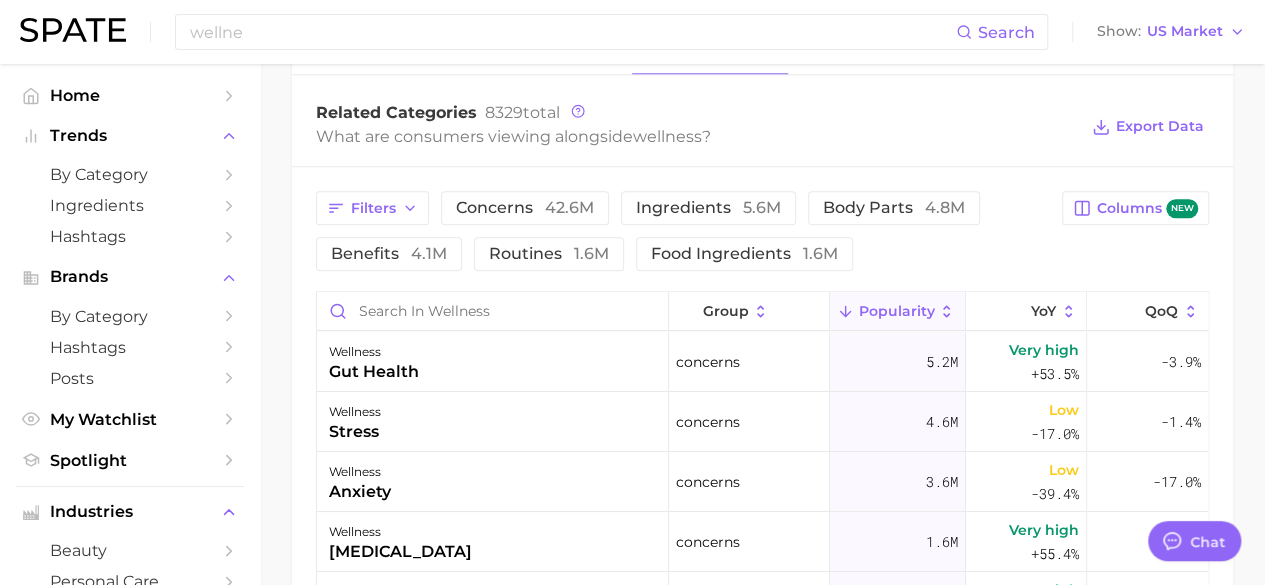 scroll, scrollTop: 959, scrollLeft: 0, axis: vertical 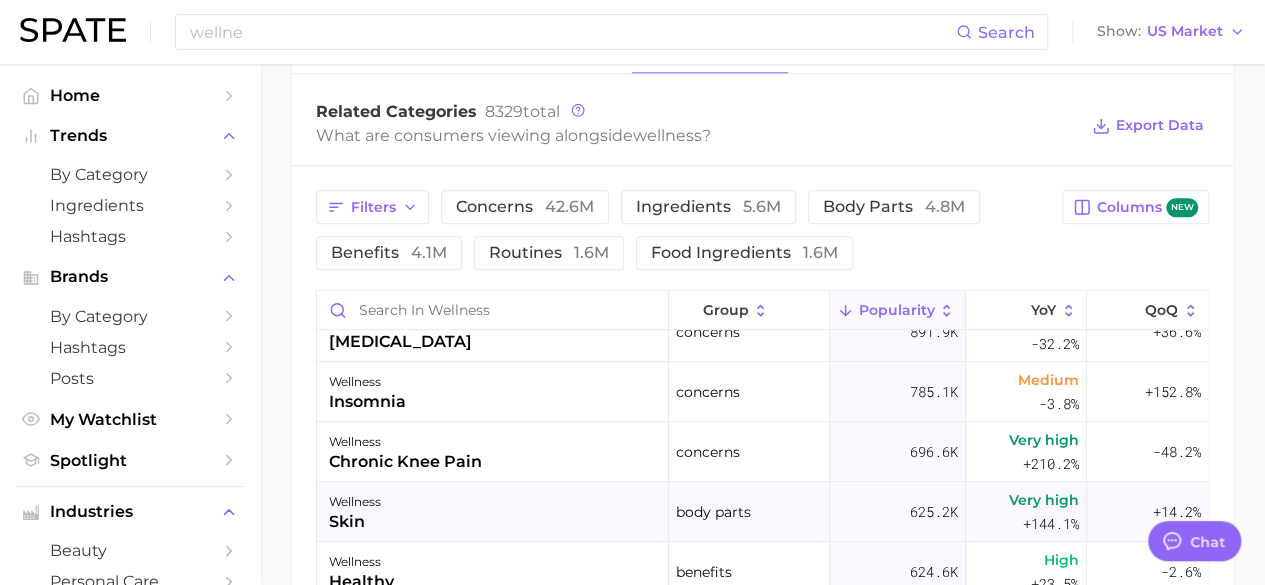 click on "skin" at bounding box center [355, 522] 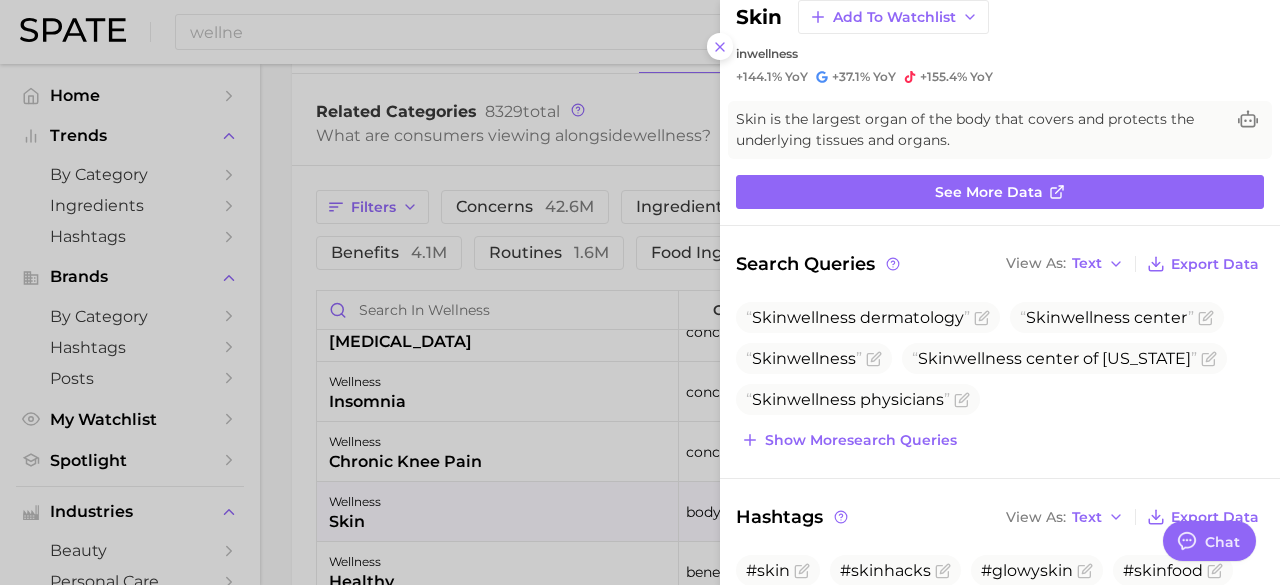 scroll, scrollTop: 0, scrollLeft: 0, axis: both 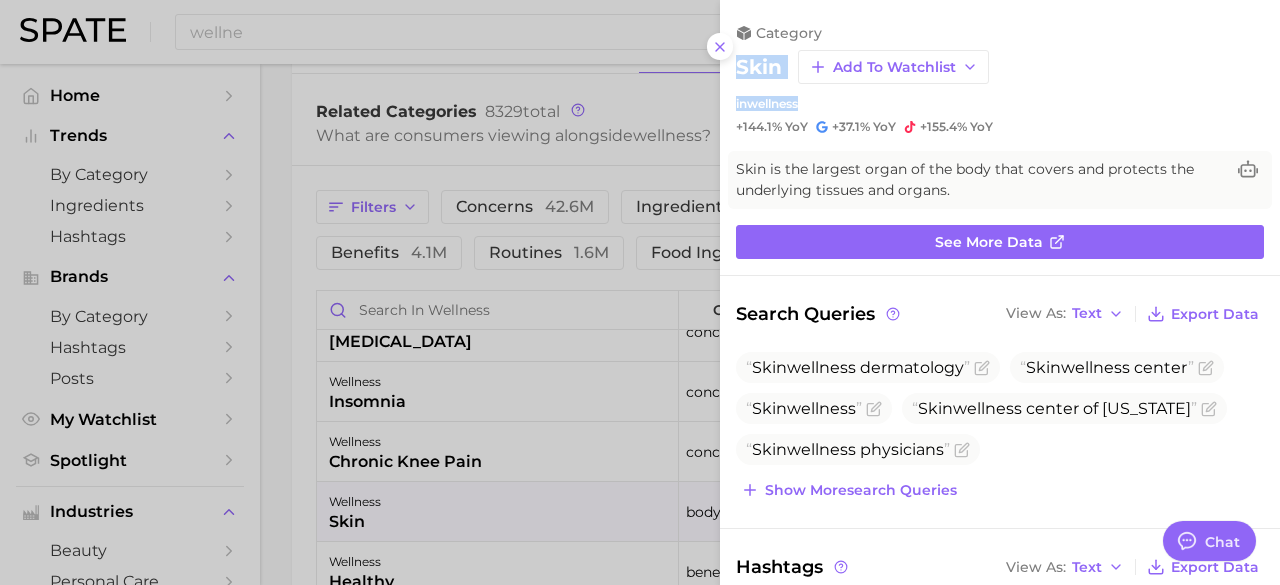 drag, startPoint x: 738, startPoint y: 68, endPoint x: 806, endPoint y: 103, distance: 76.47875 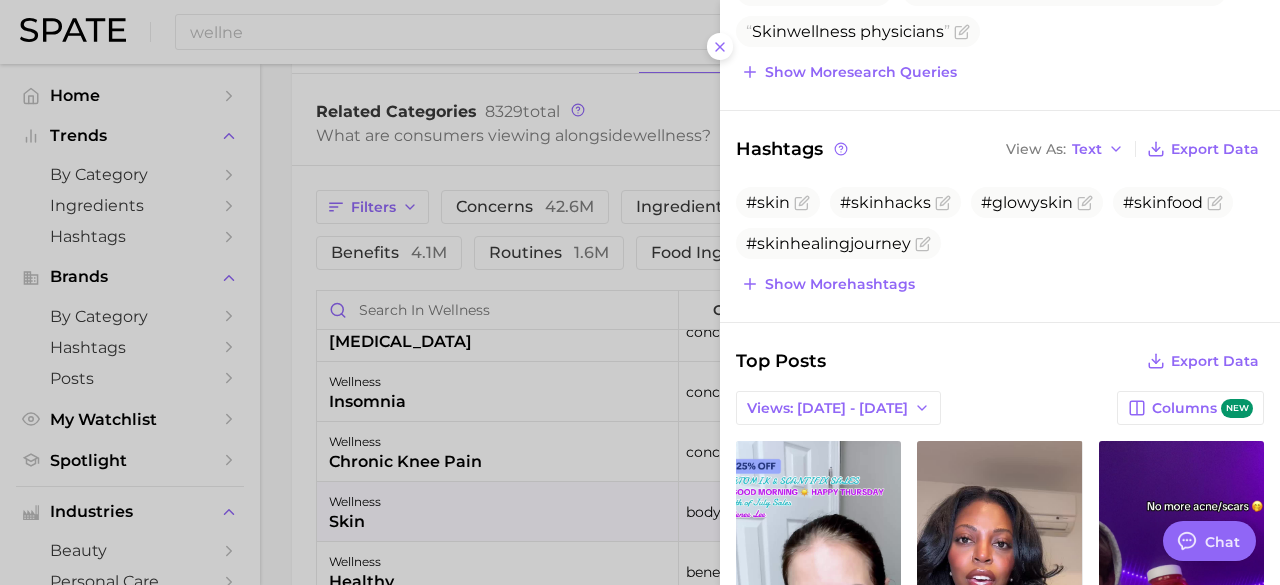 scroll, scrollTop: 419, scrollLeft: 0, axis: vertical 